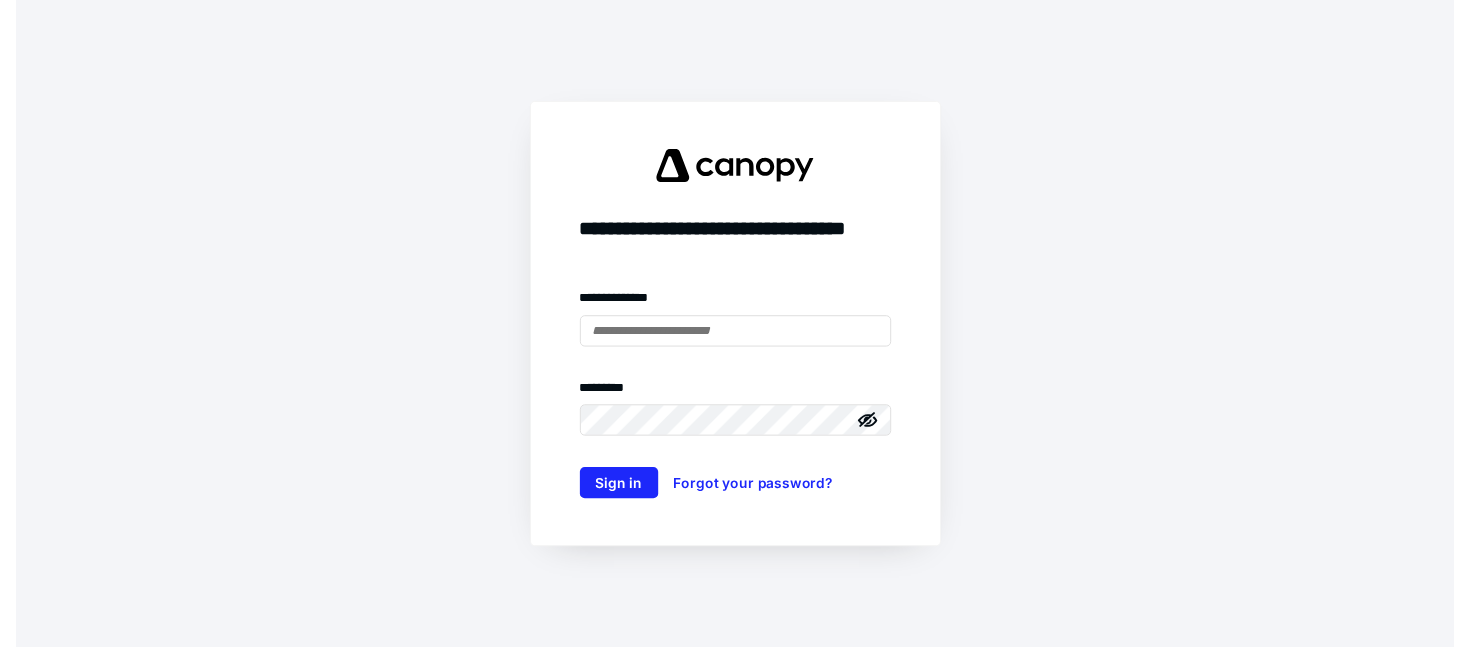 scroll, scrollTop: 0, scrollLeft: 0, axis: both 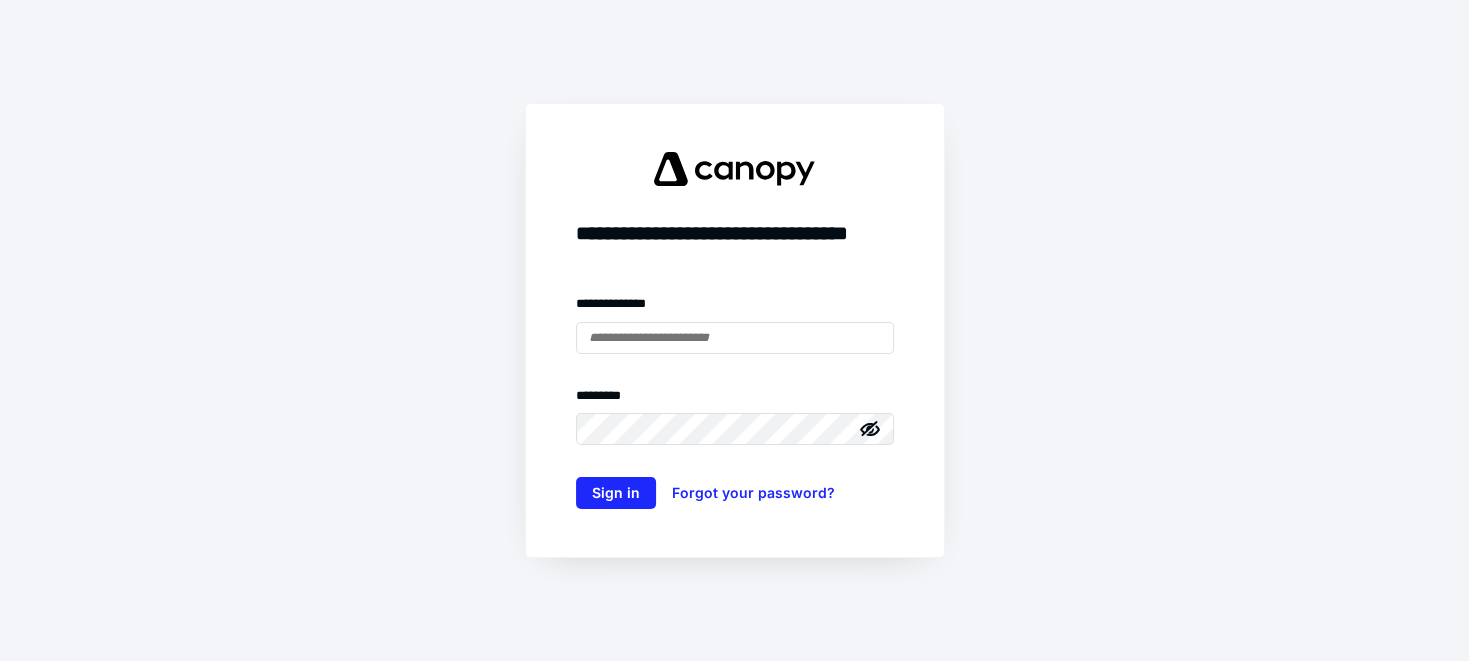 type on "**********" 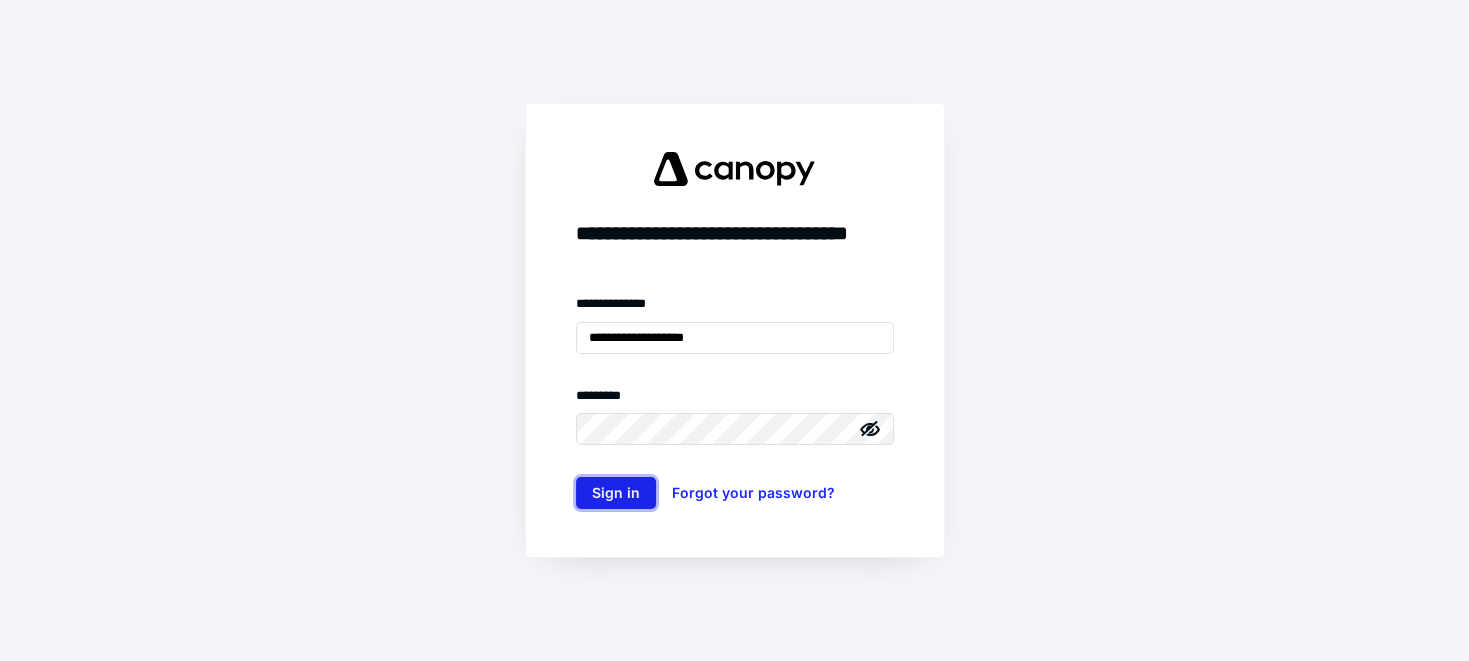 click on "Sign in" at bounding box center (616, 493) 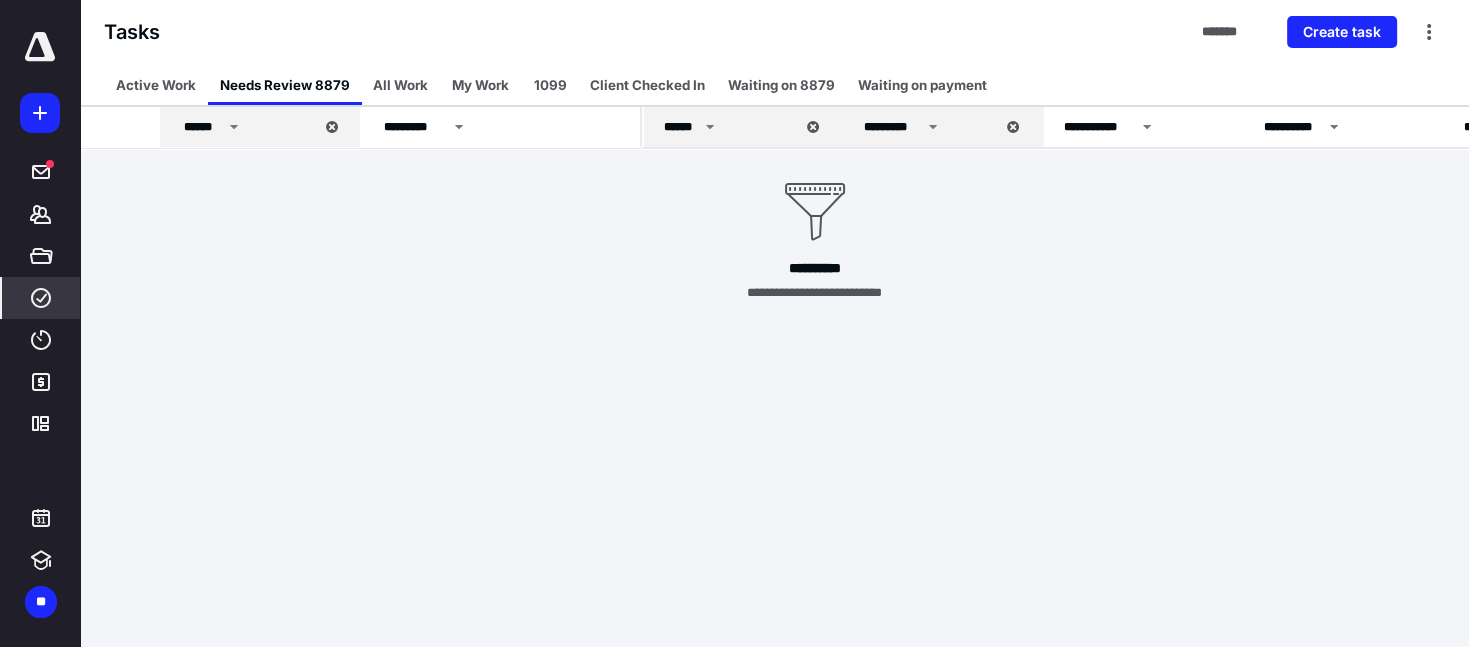 scroll, scrollTop: 0, scrollLeft: 0, axis: both 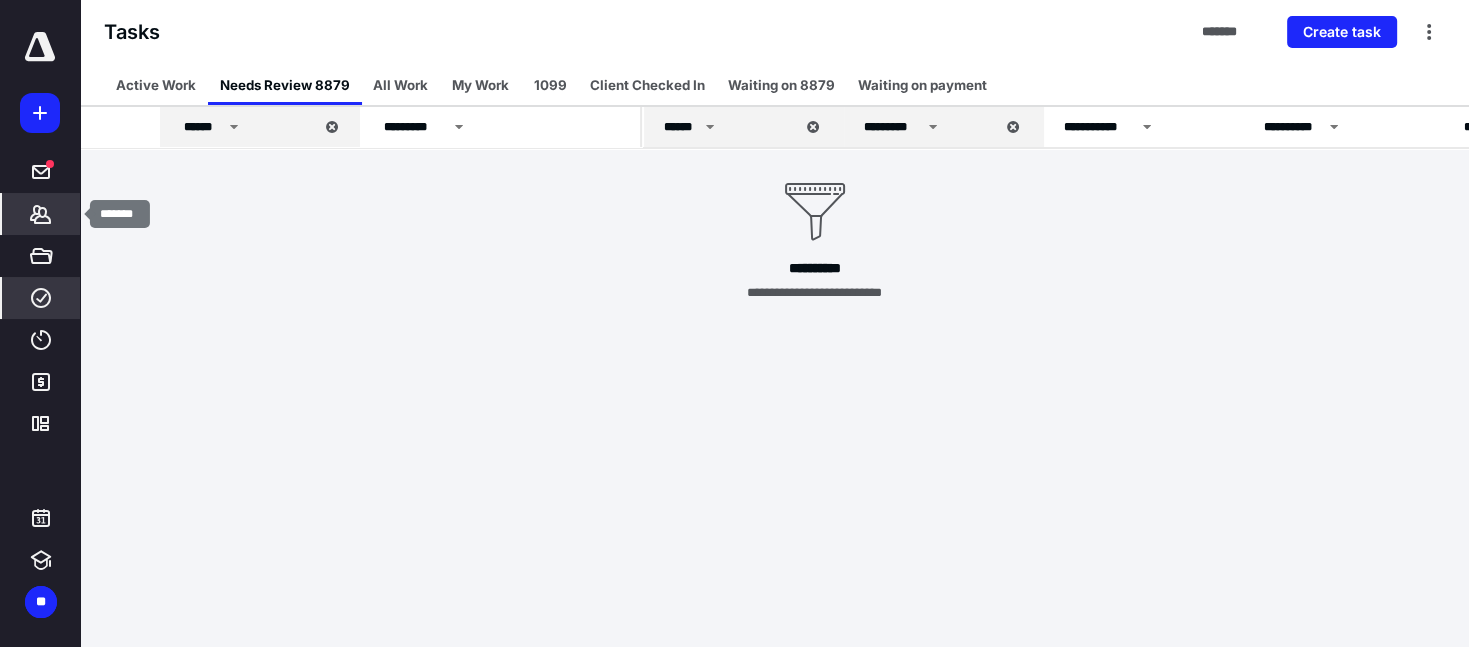 click 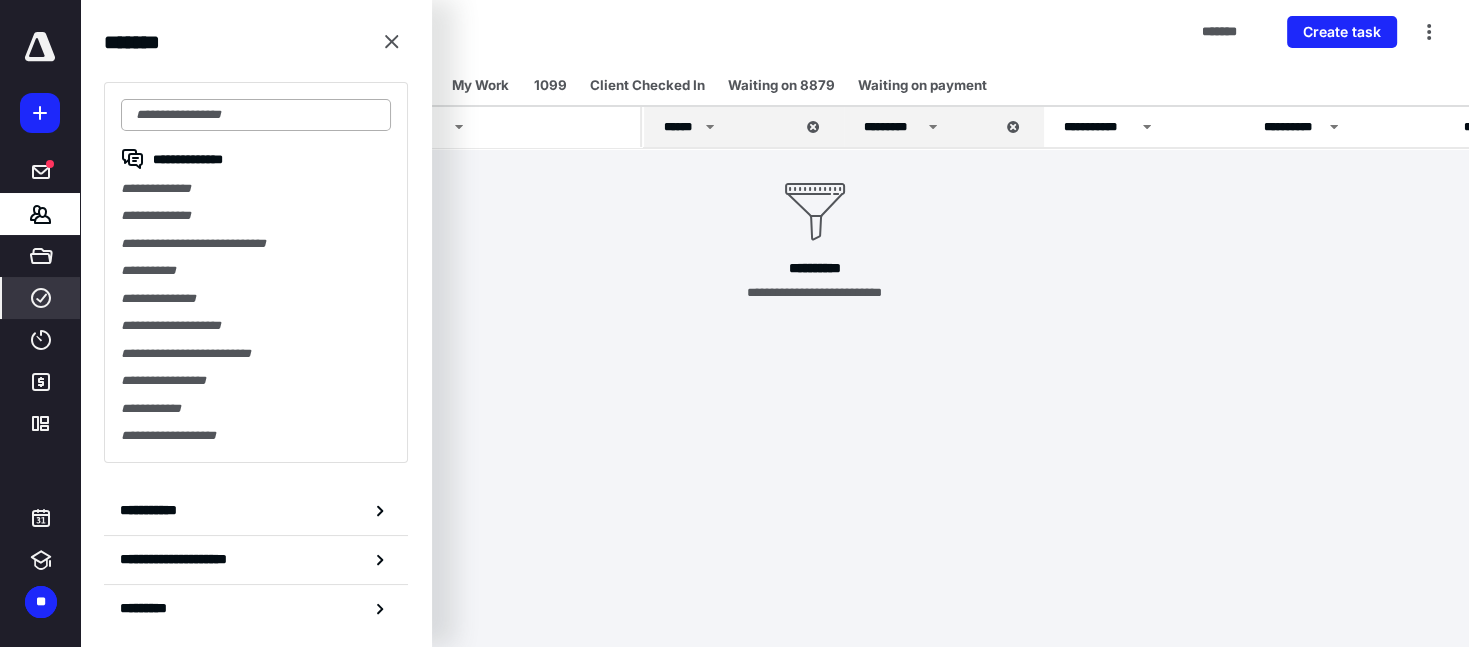 click at bounding box center (256, 115) 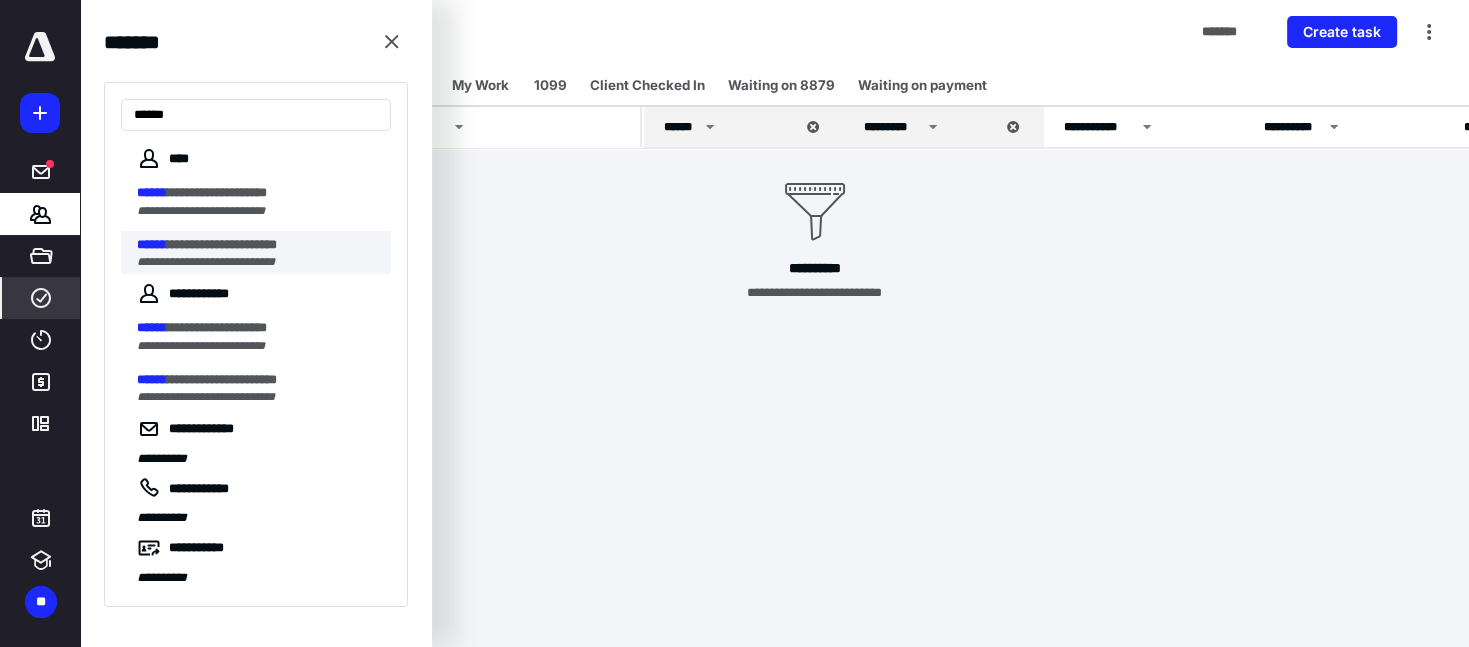 type on "******" 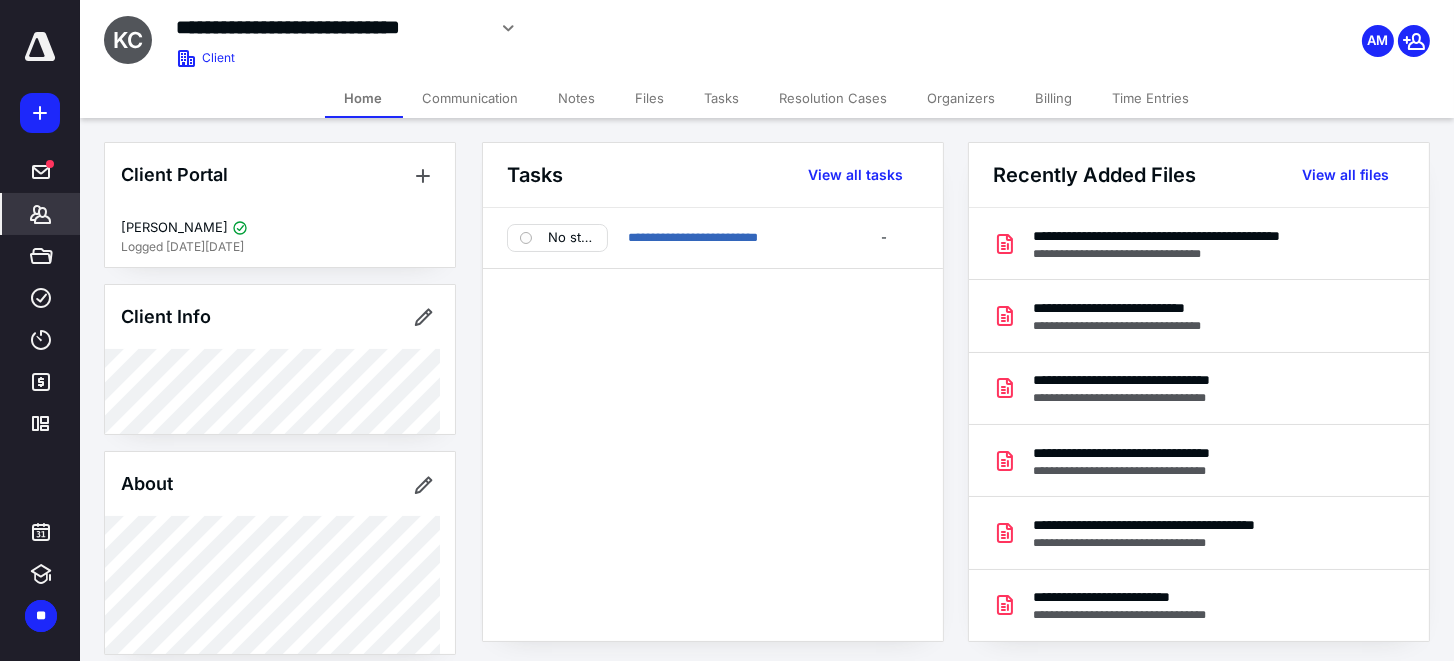 click on "Files" at bounding box center [650, 98] 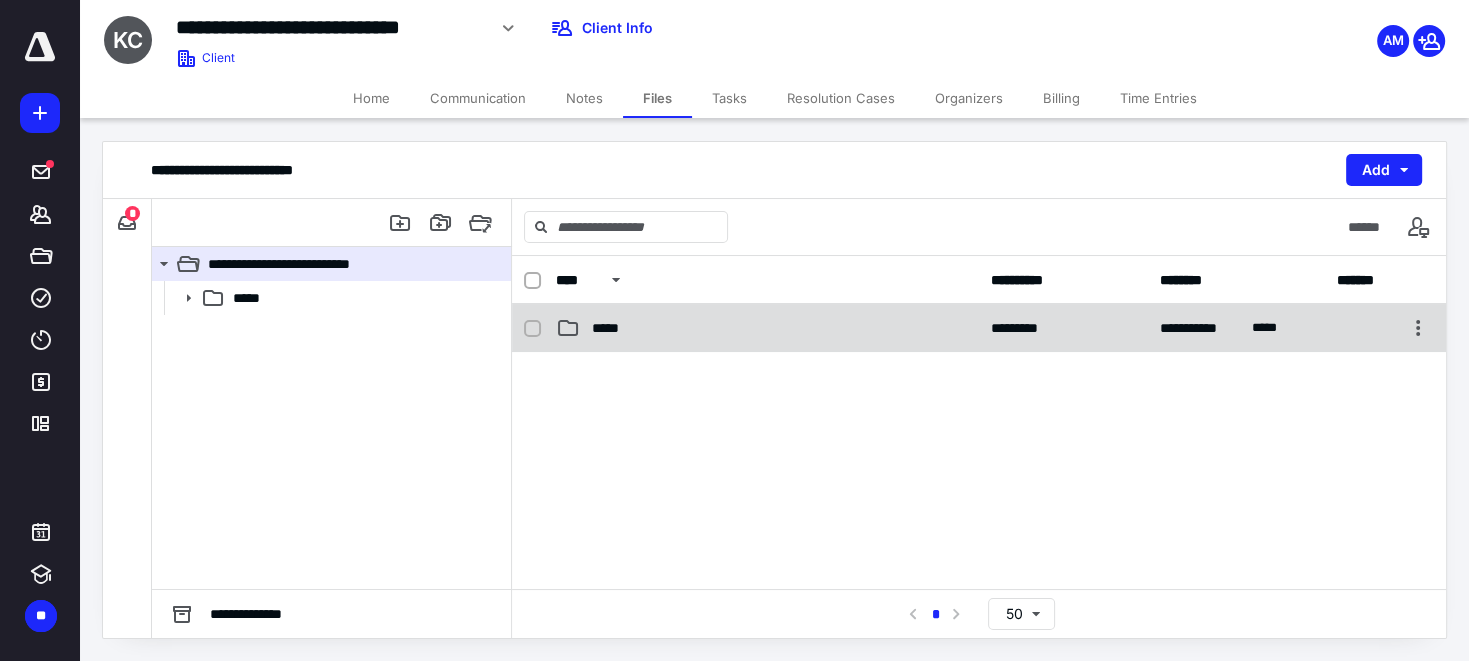 click on "*****" at bounding box center [767, 328] 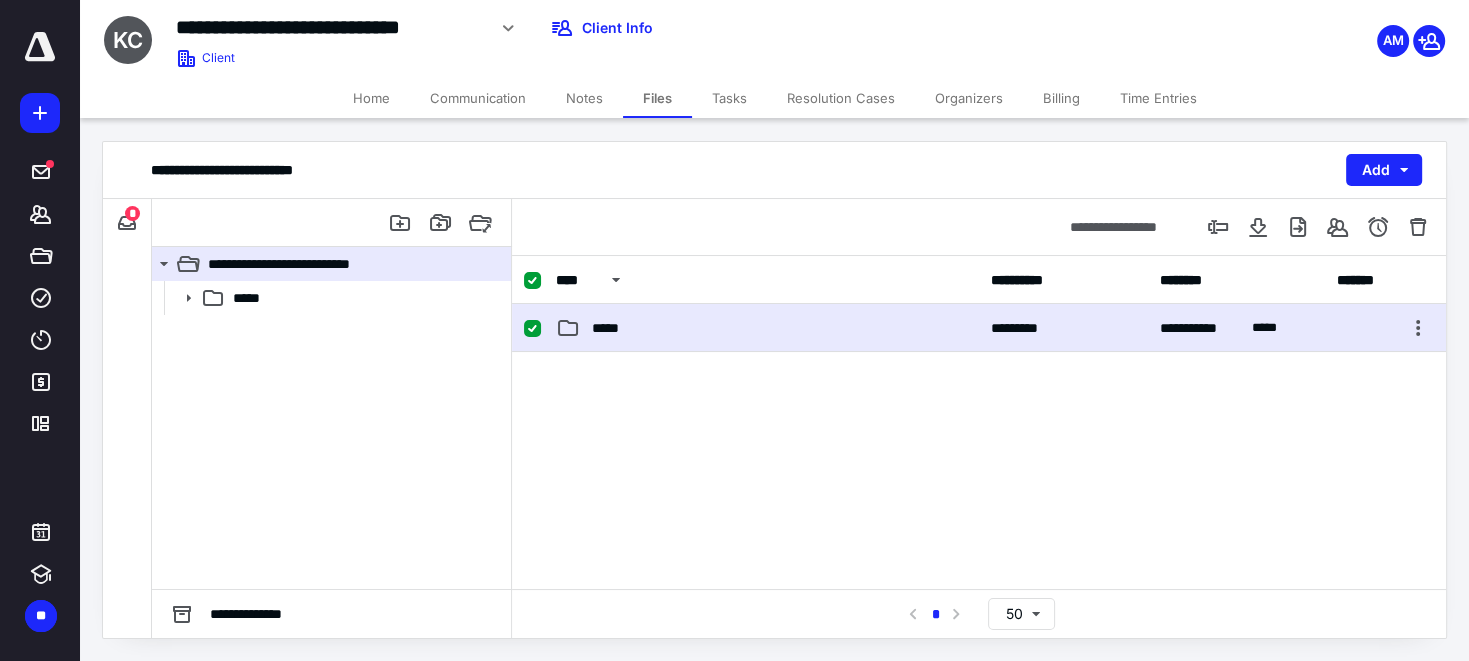 click on "*****" at bounding box center [767, 328] 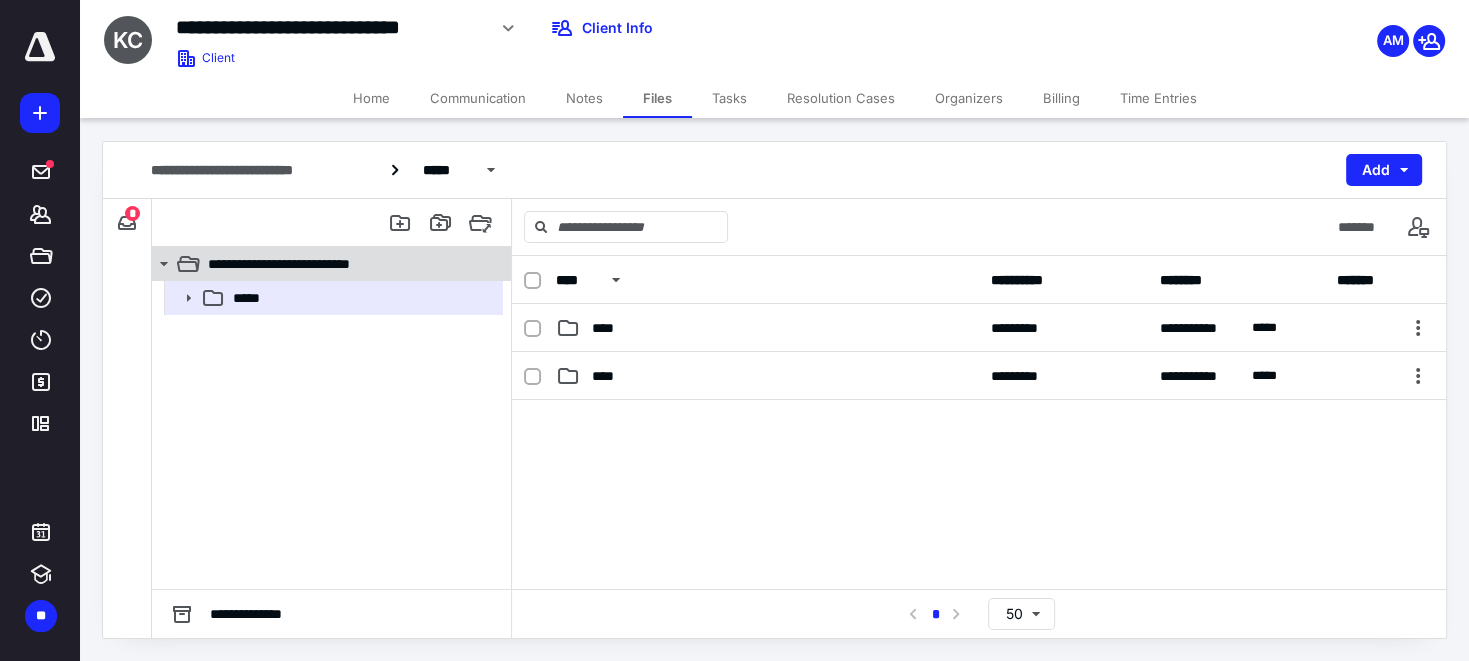 click on "**********" at bounding box center [313, 264] 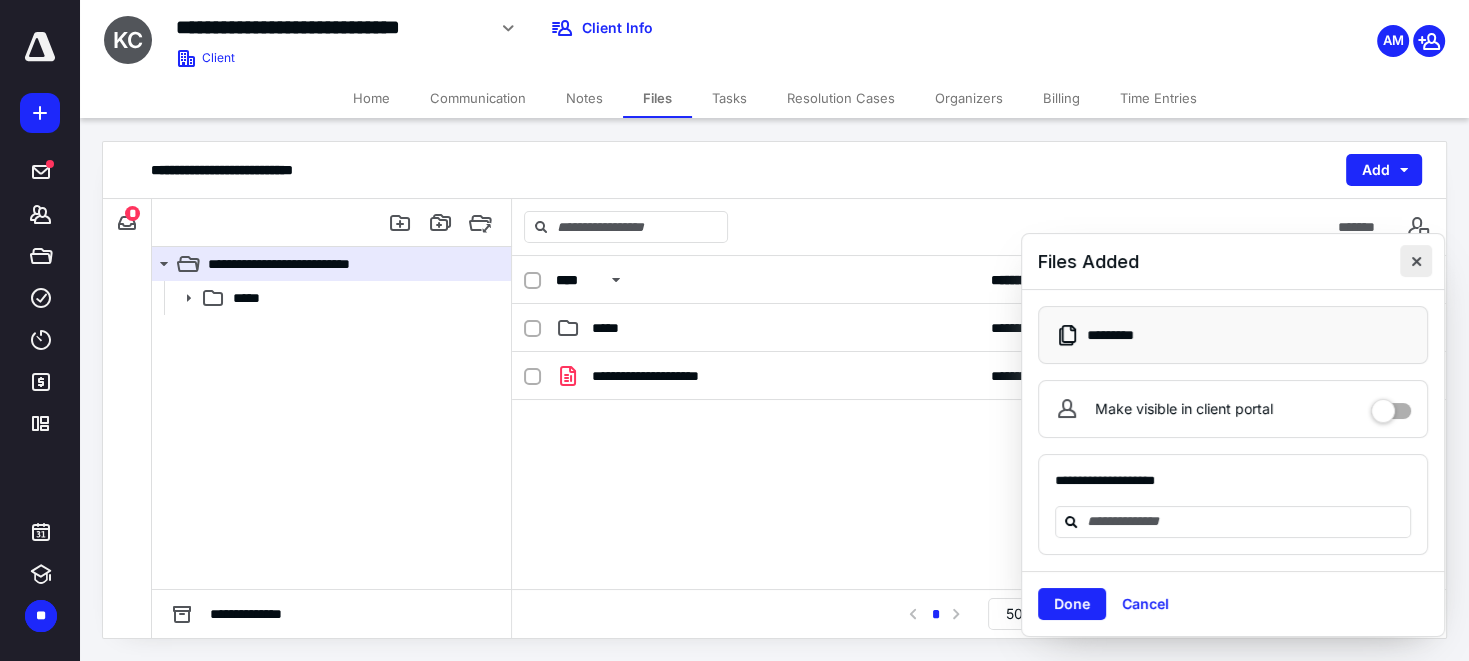 click at bounding box center [1416, 261] 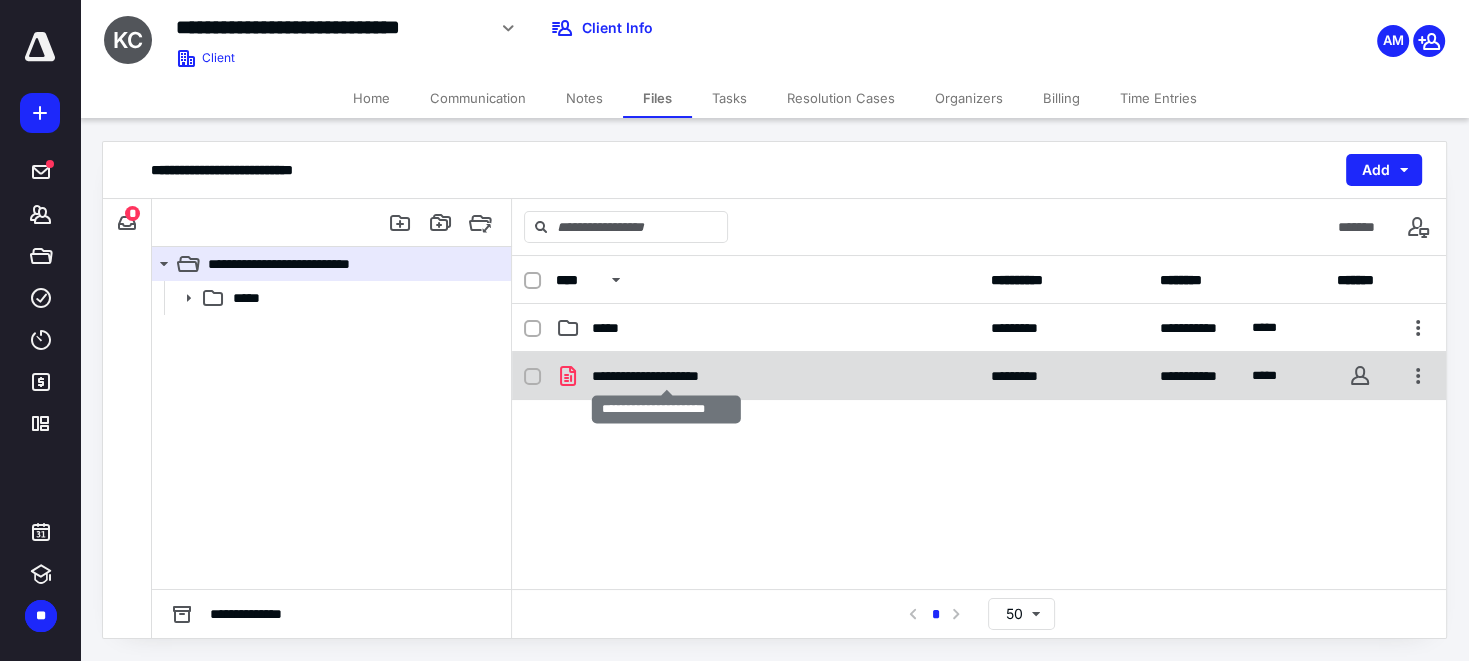 click on "**********" at bounding box center [666, 376] 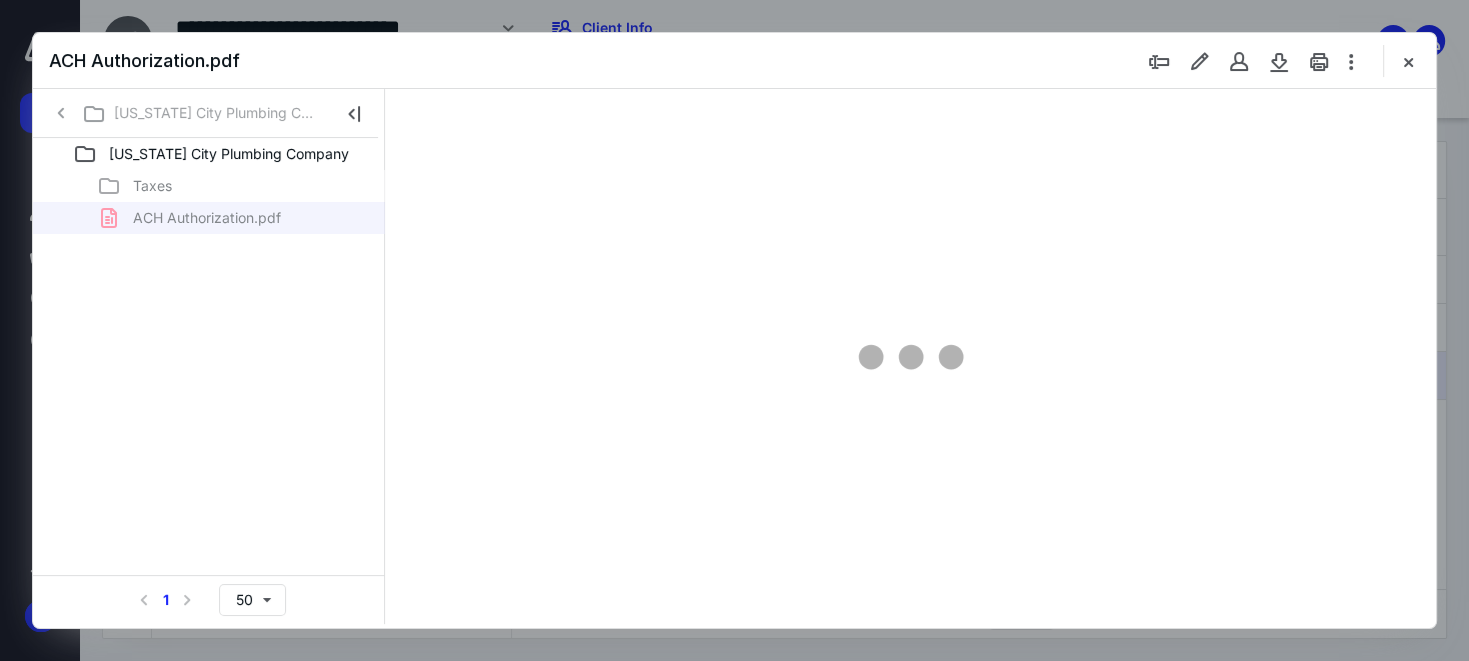 scroll, scrollTop: 0, scrollLeft: 0, axis: both 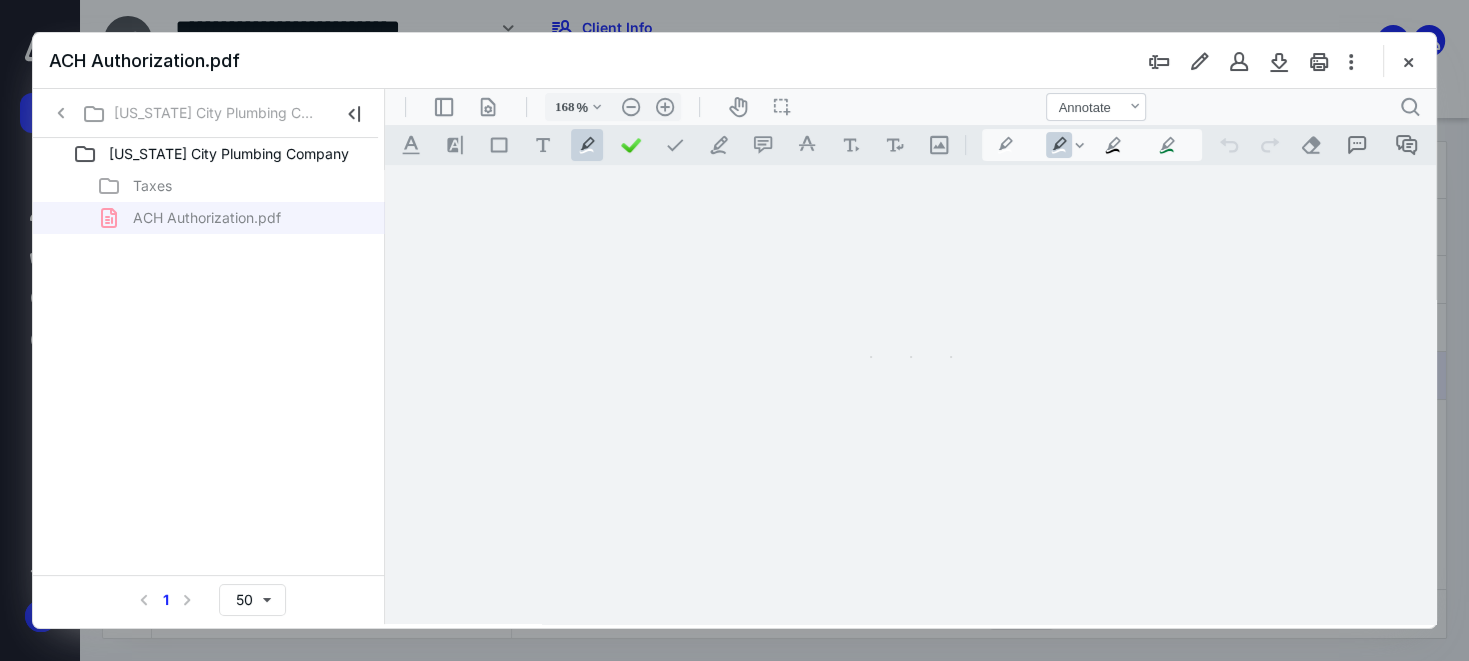 type on "167" 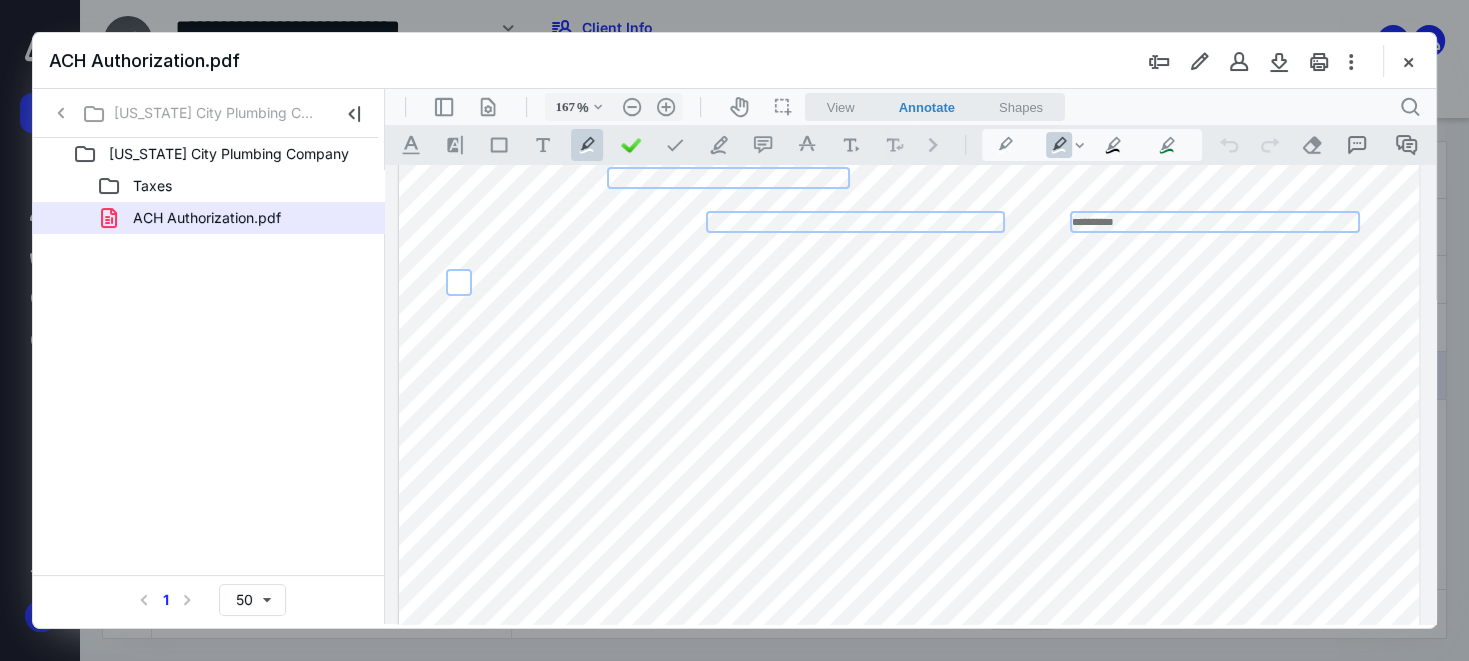 scroll, scrollTop: 600, scrollLeft: 0, axis: vertical 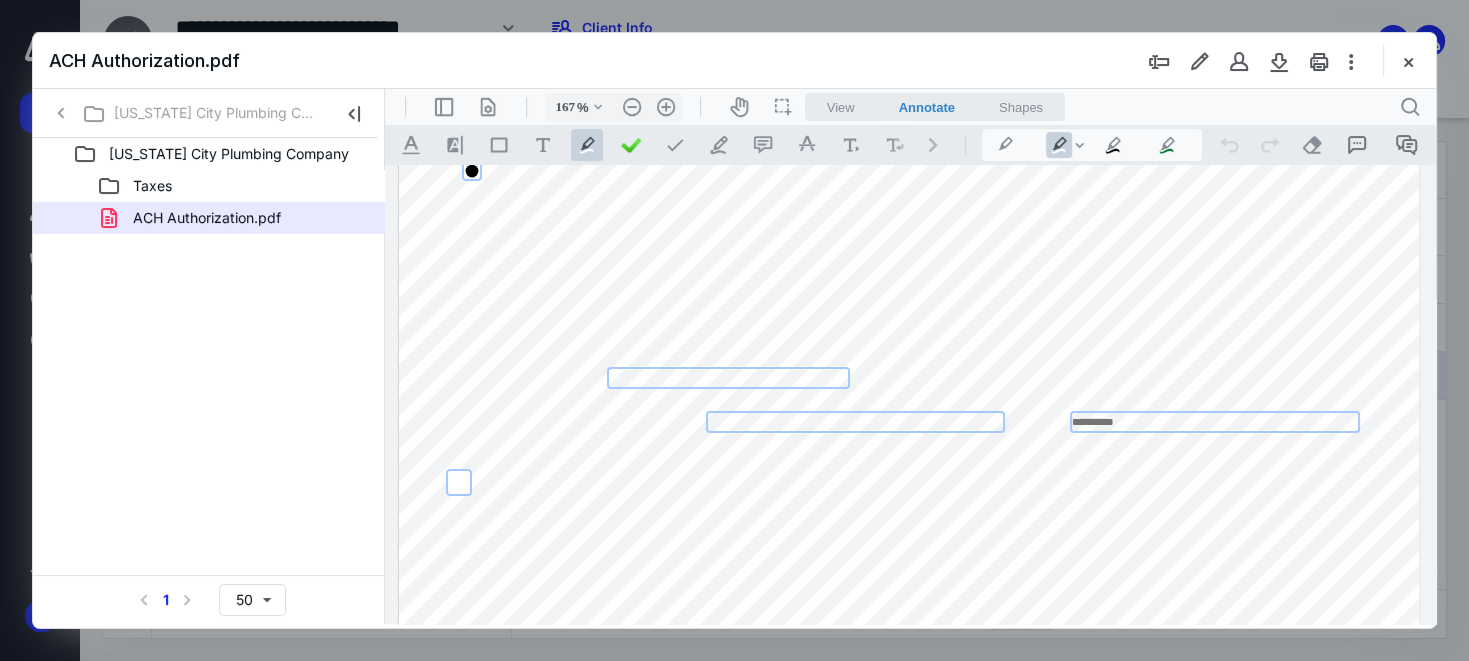 click at bounding box center (728, 378) 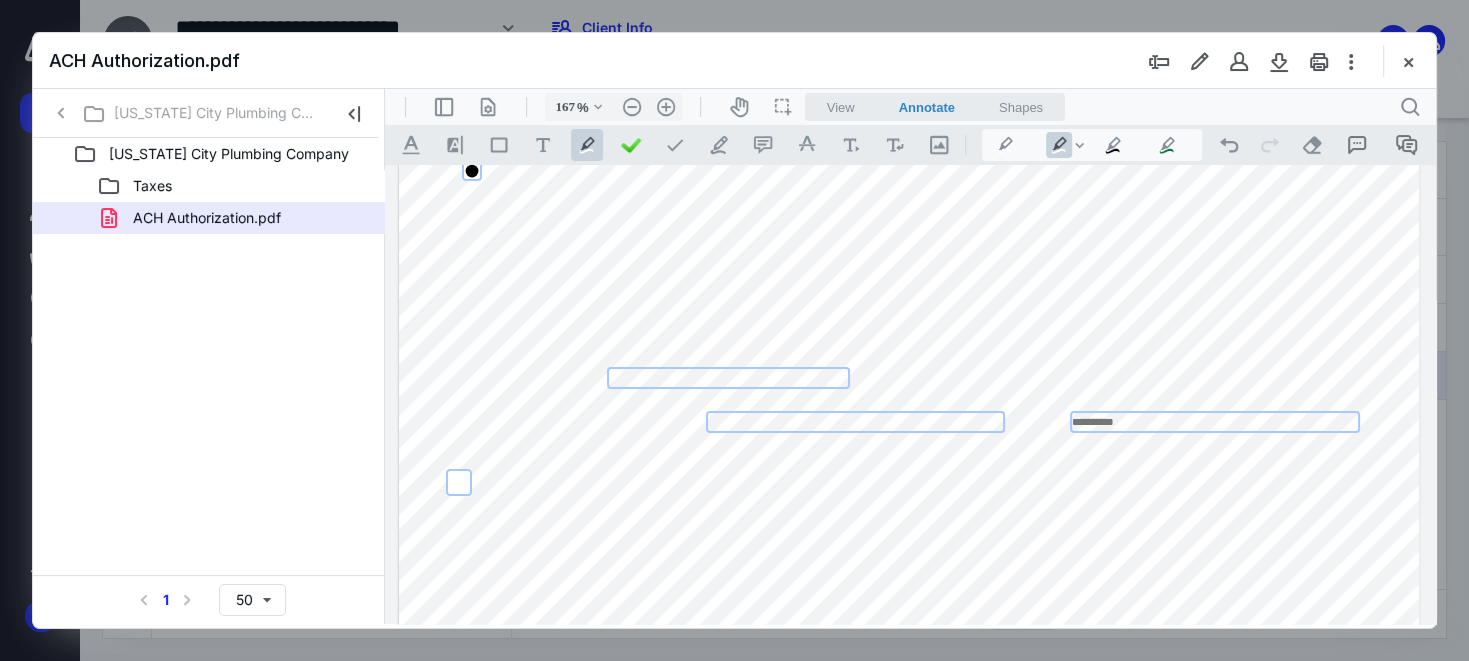 click on "**********" at bounding box center [909, 232] 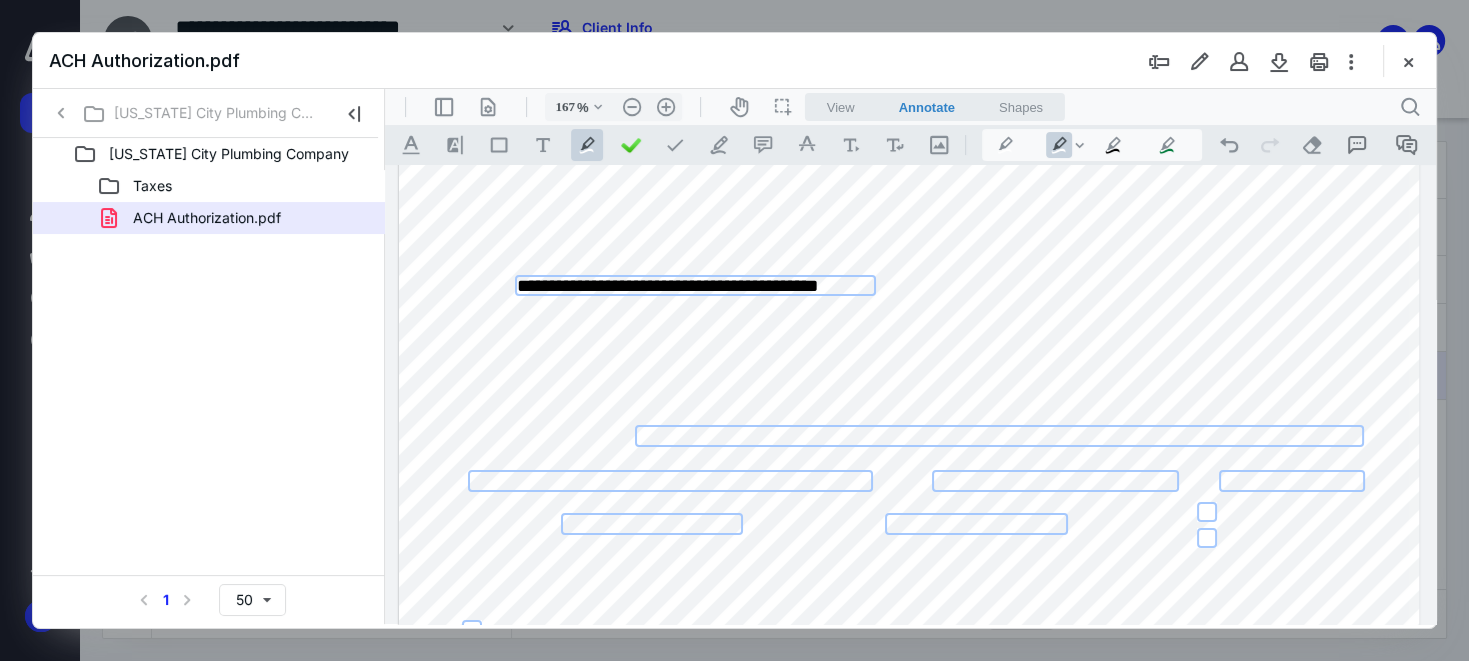 scroll, scrollTop: 0, scrollLeft: 0, axis: both 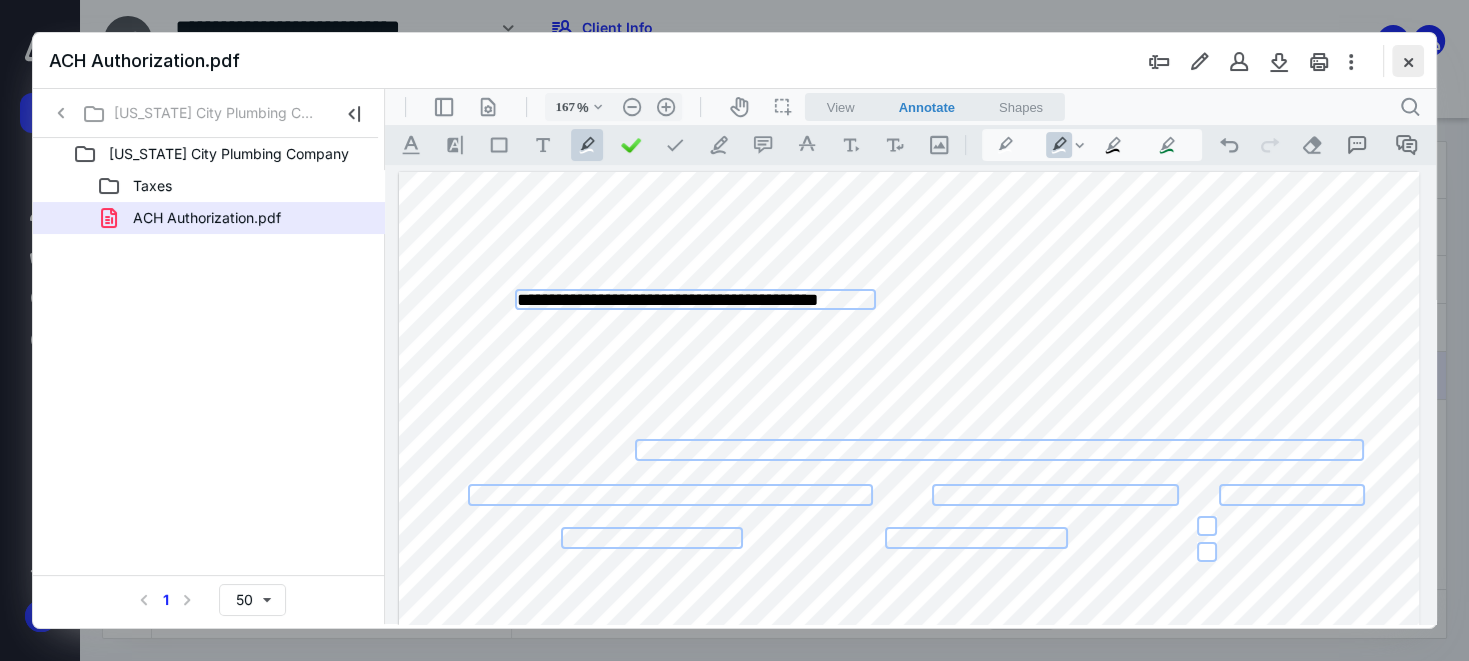 click at bounding box center [1408, 61] 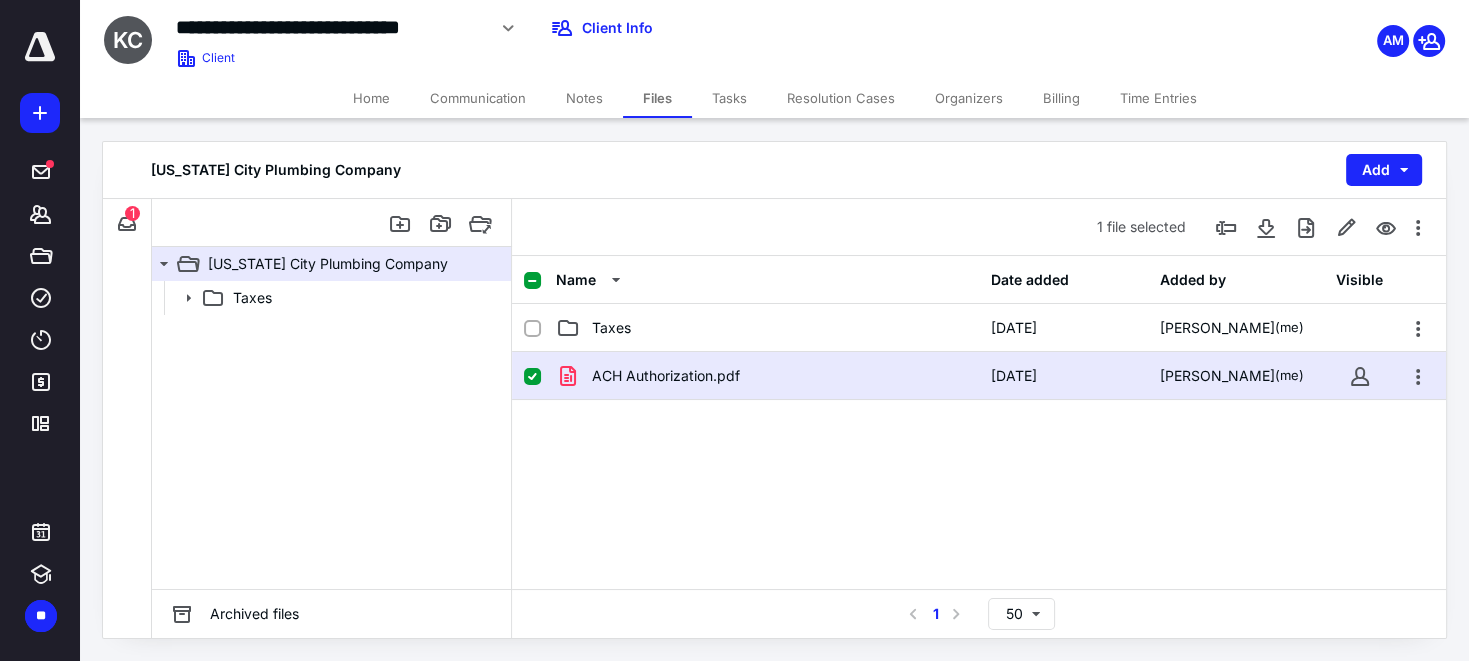 click at bounding box center [532, 377] 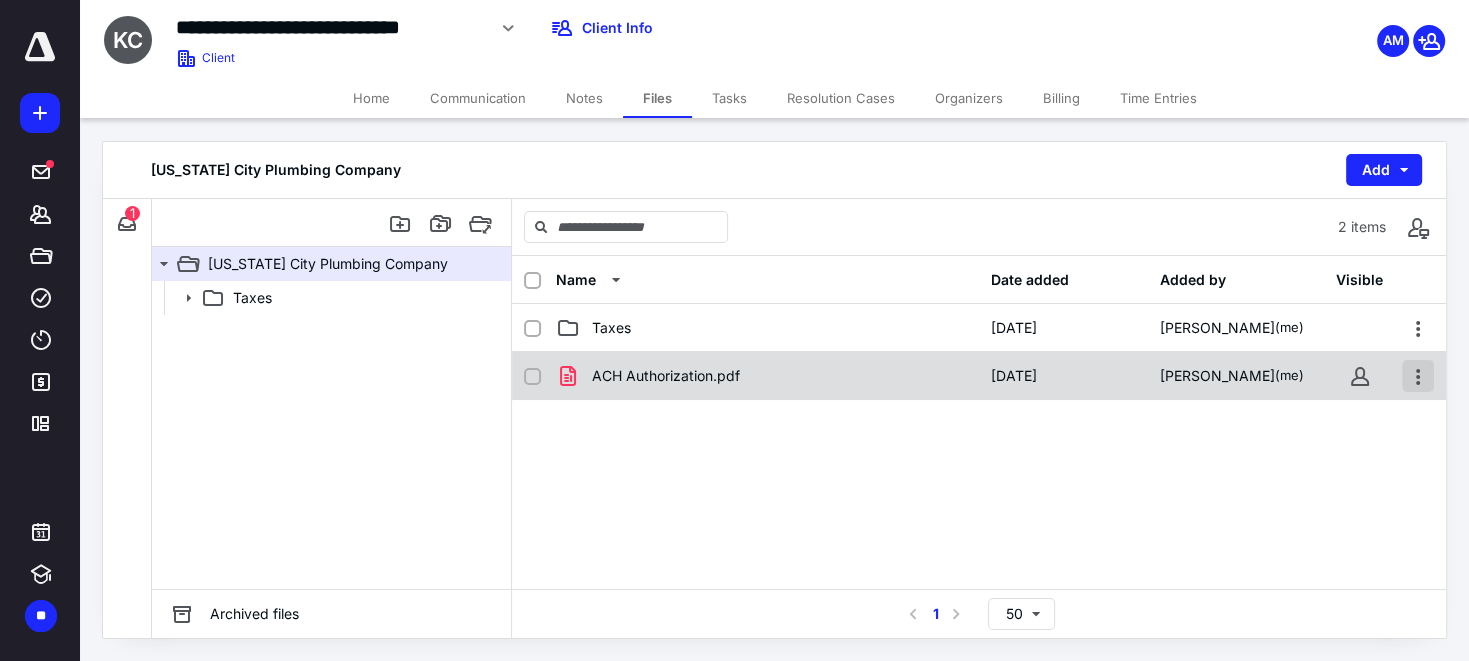 click at bounding box center (1418, 376) 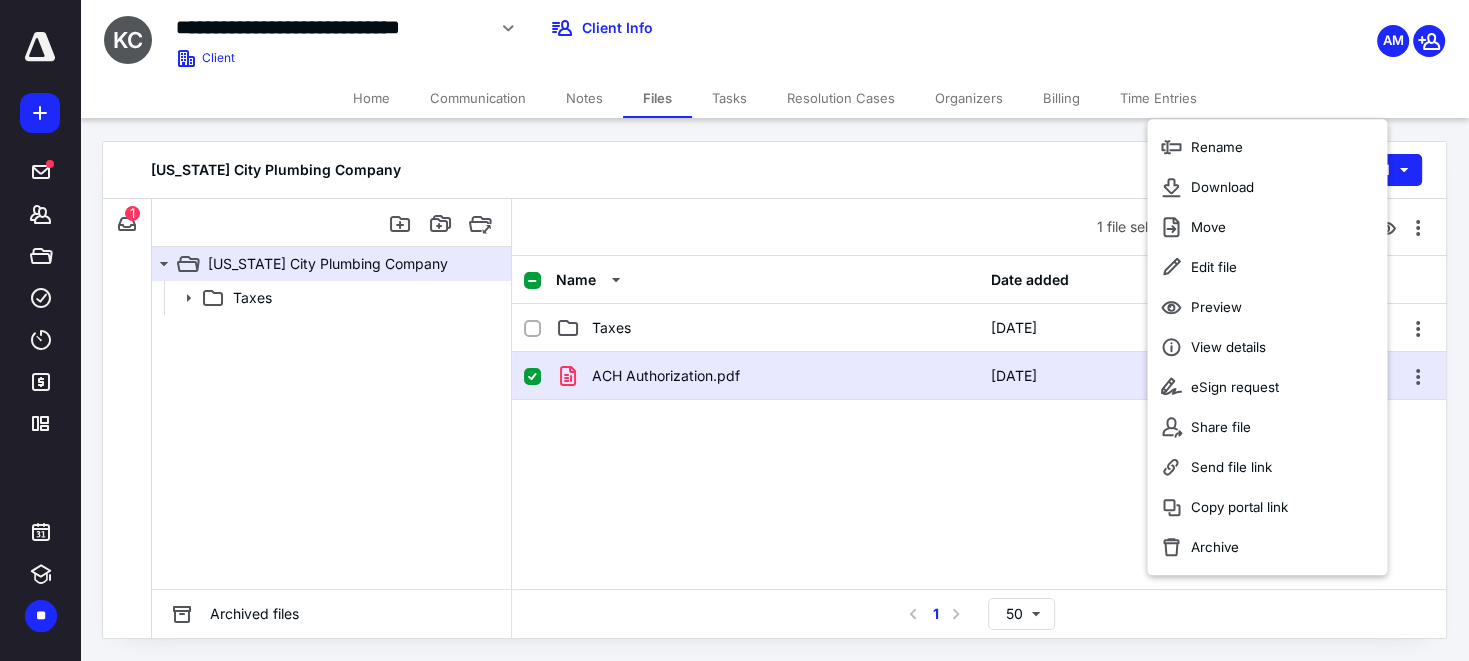 click on "ACH Authorization.pdf [DATE] [PERSON_NAME]  (me)" at bounding box center [979, 502] 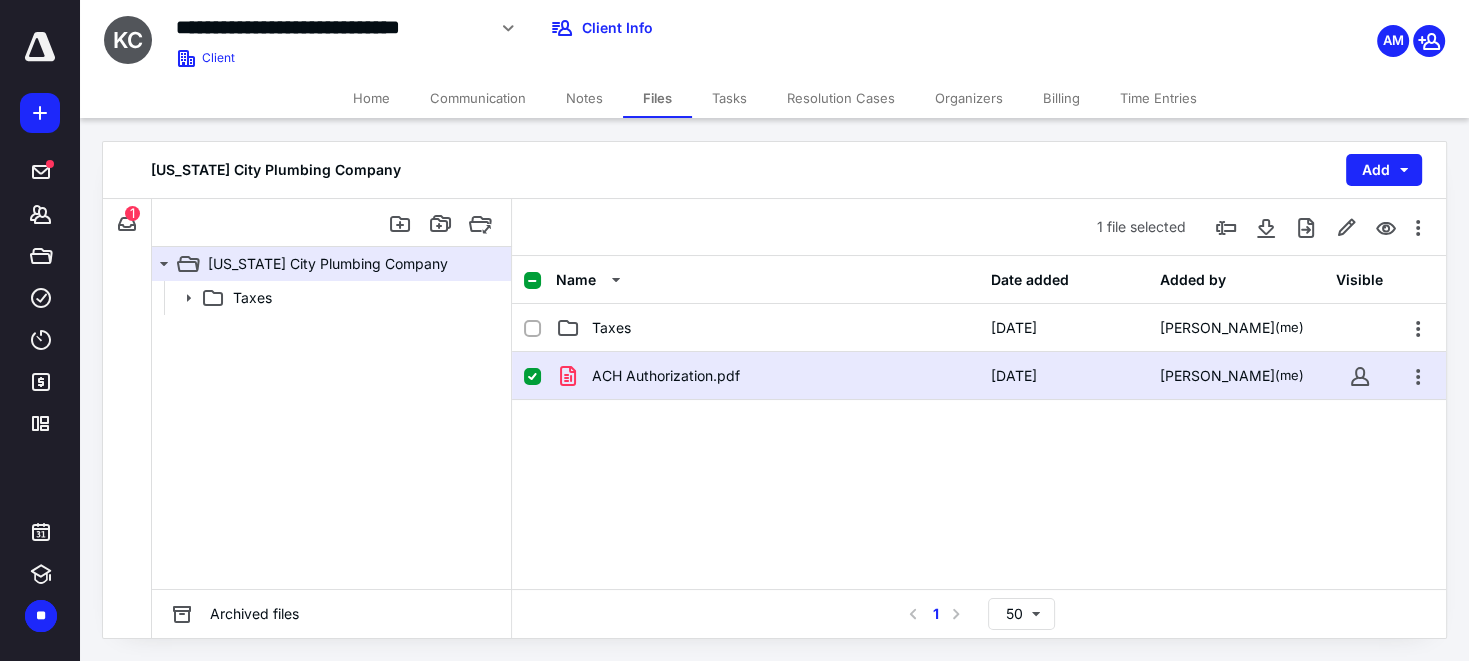 click at bounding box center (540, 376) 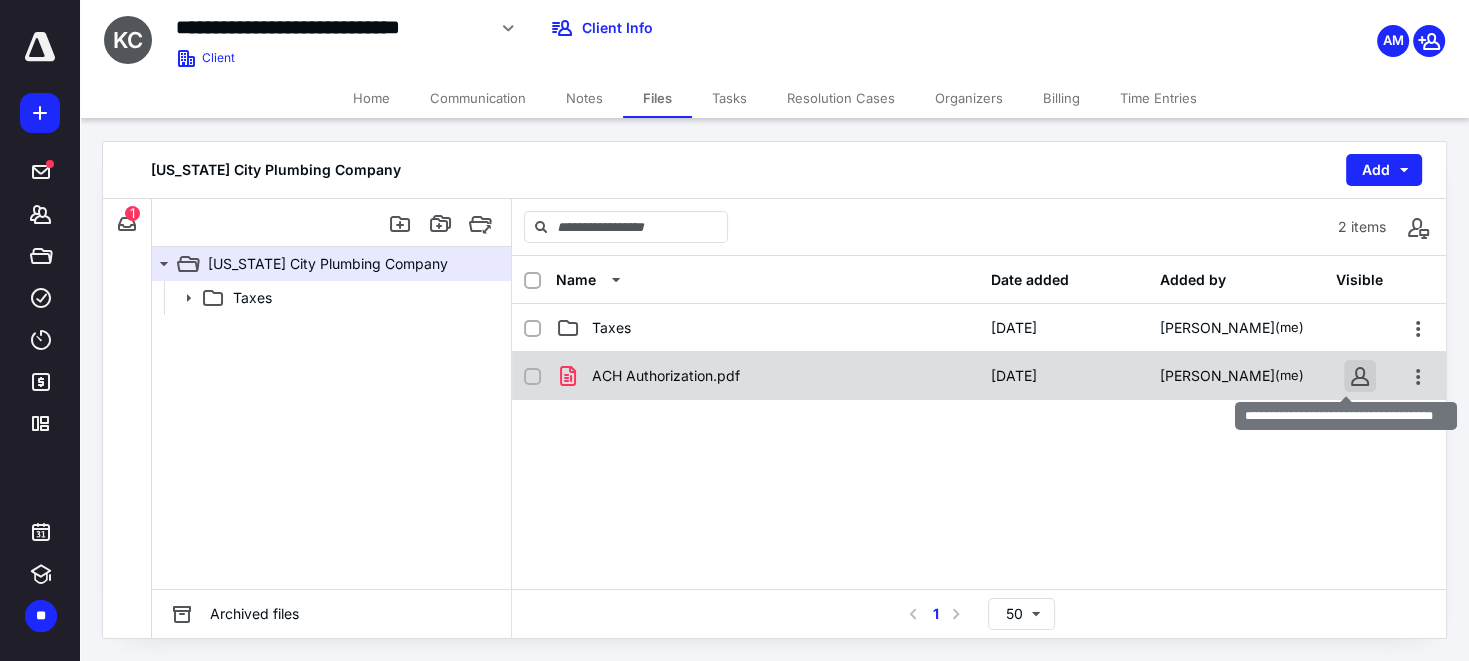 click at bounding box center [1360, 376] 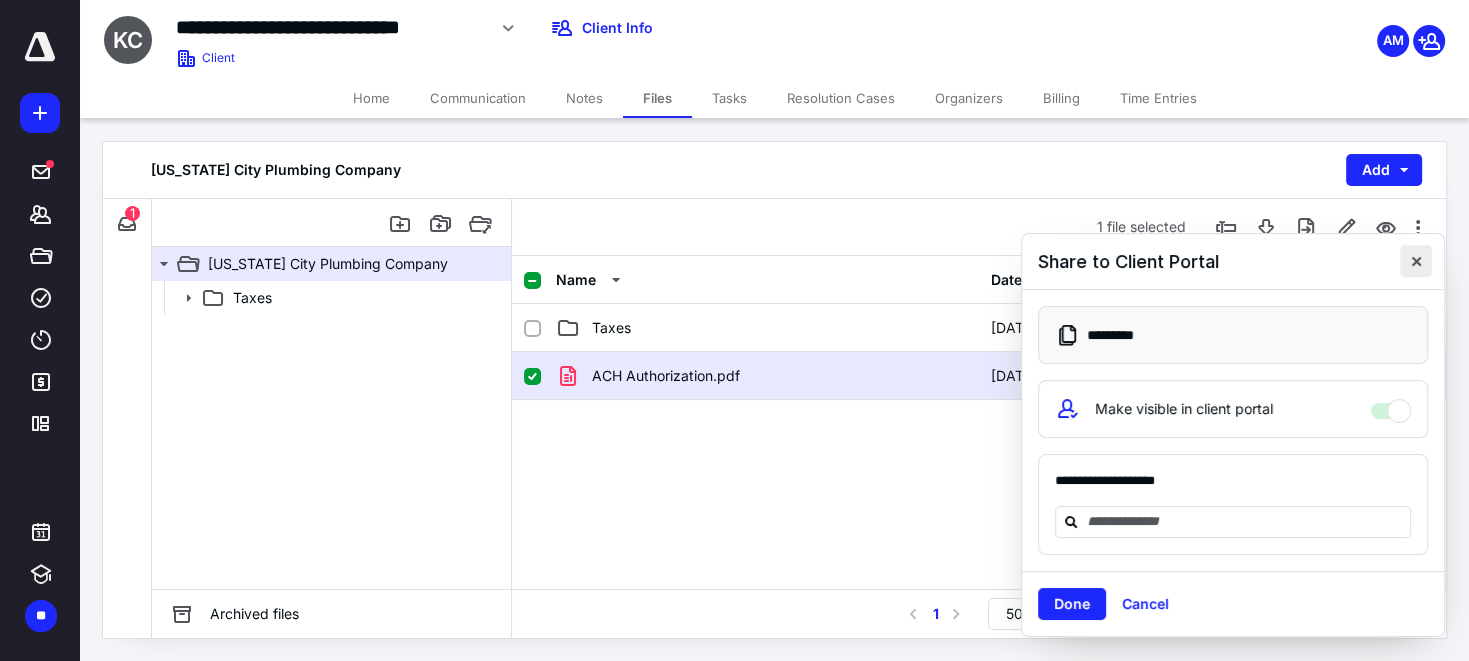 click at bounding box center (1416, 261) 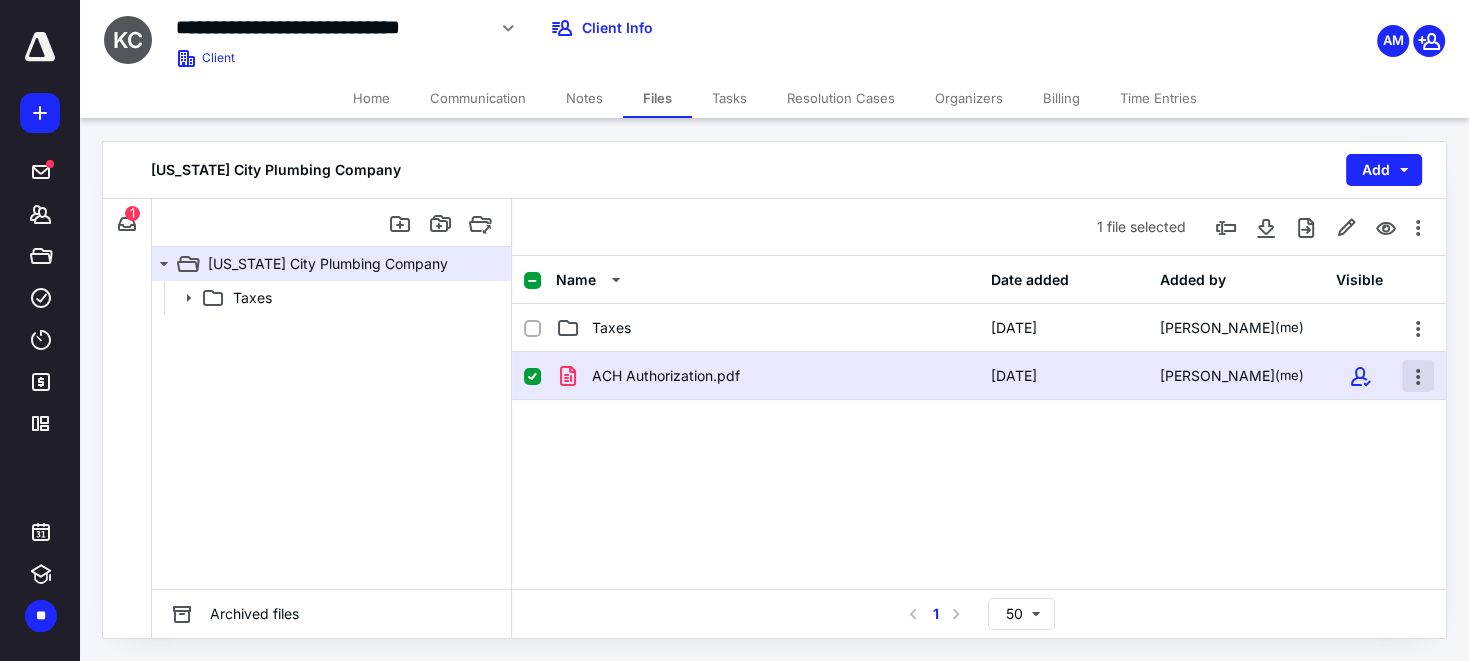 click at bounding box center (1418, 376) 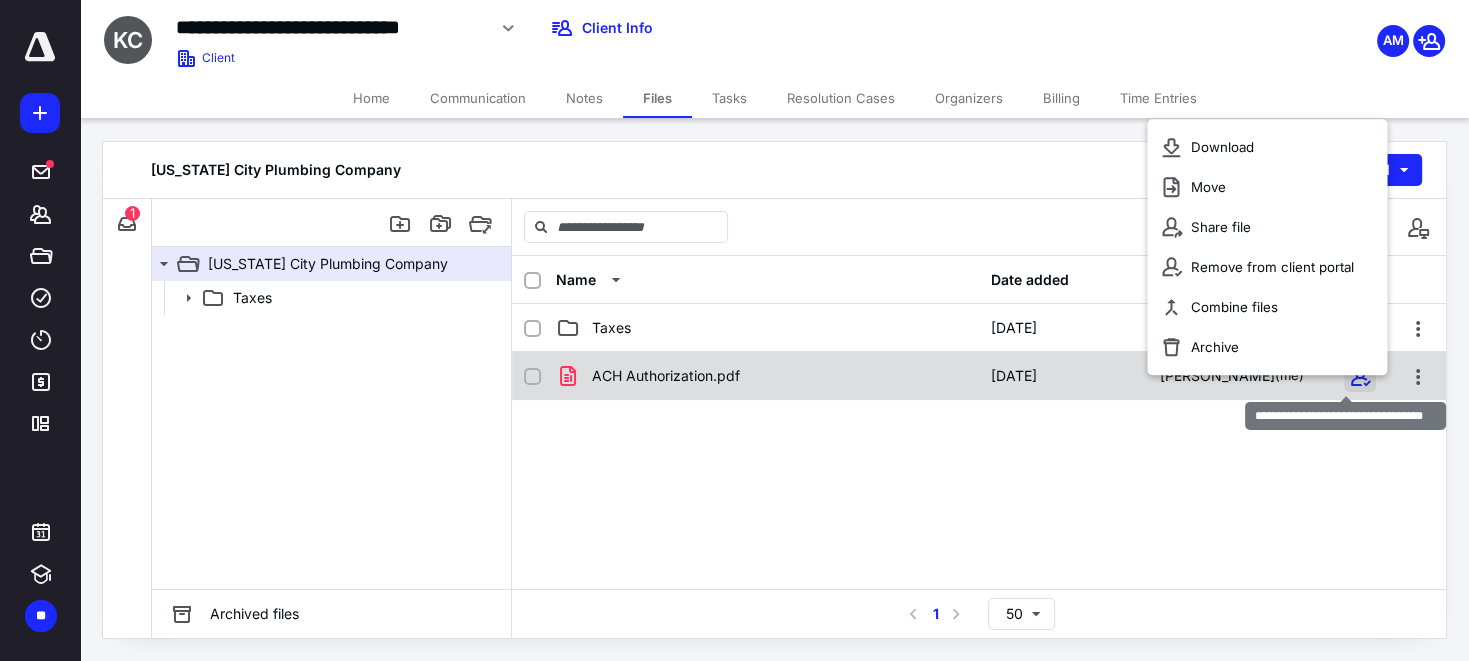 click at bounding box center [1360, 376] 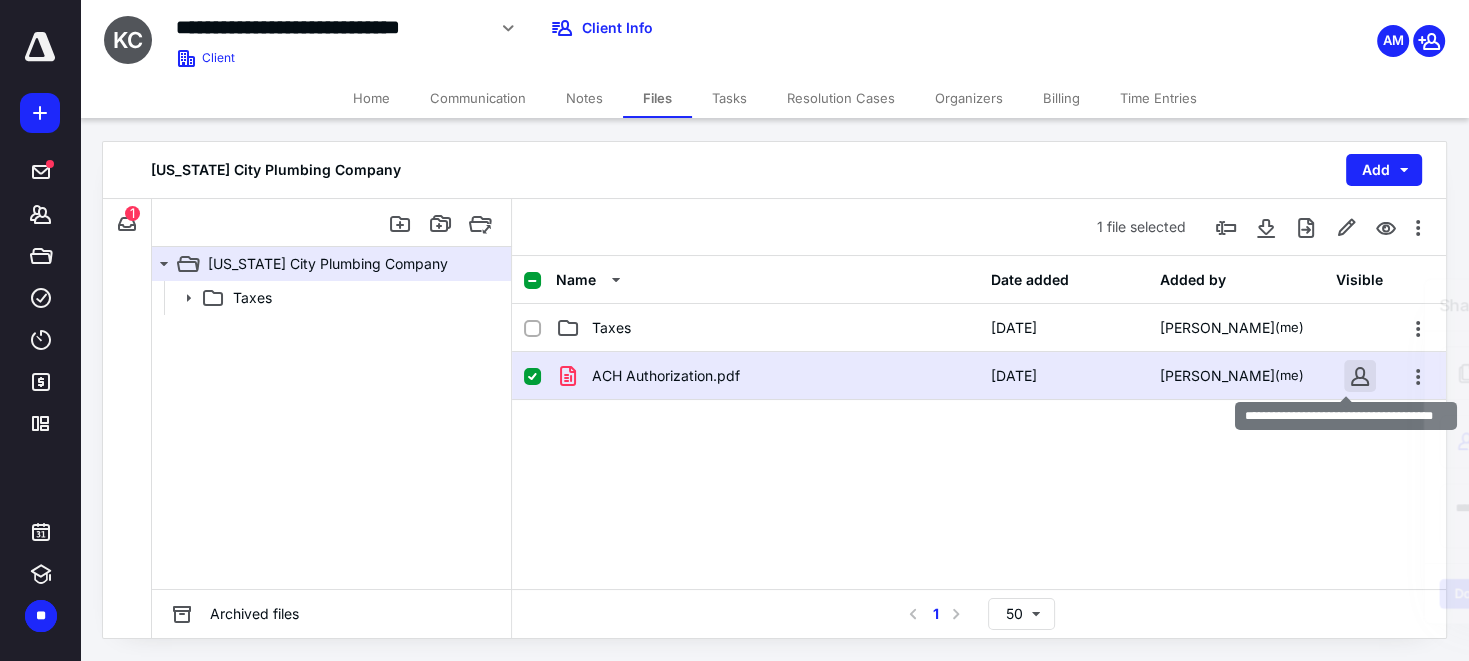click at bounding box center (1360, 376) 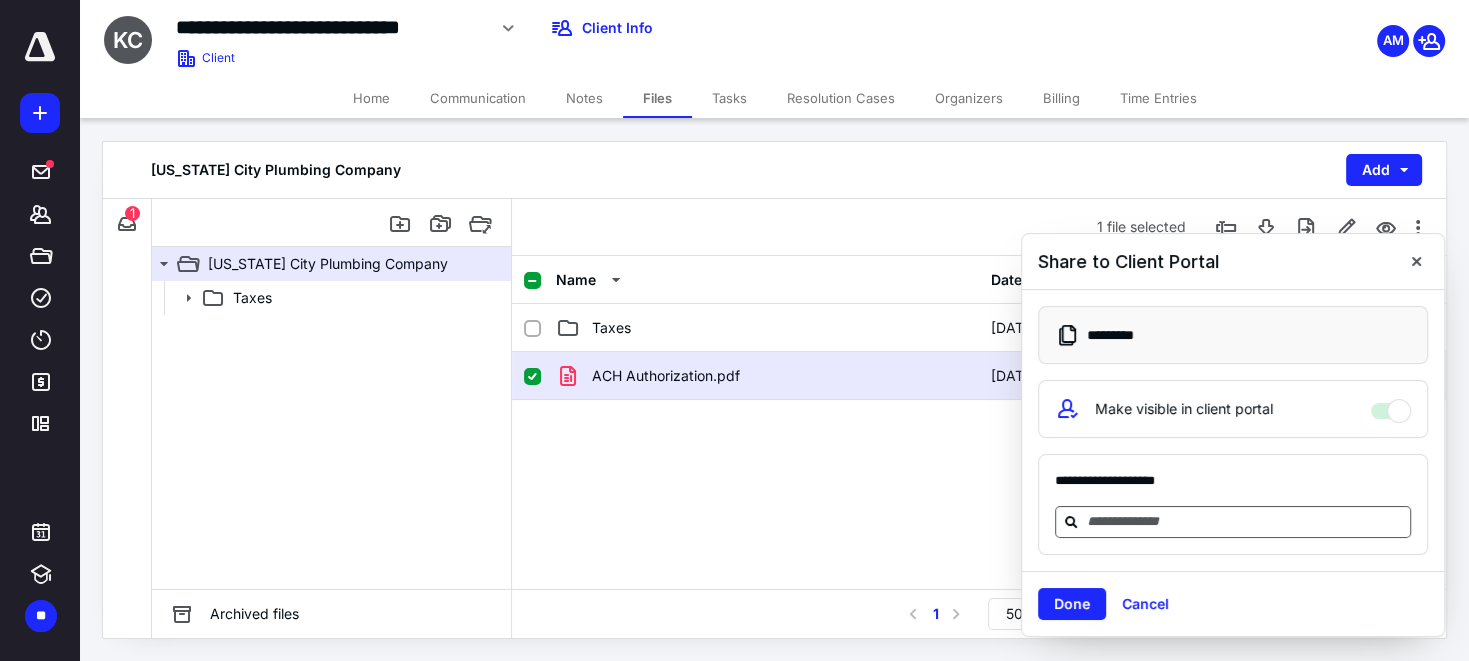 click at bounding box center (1245, 521) 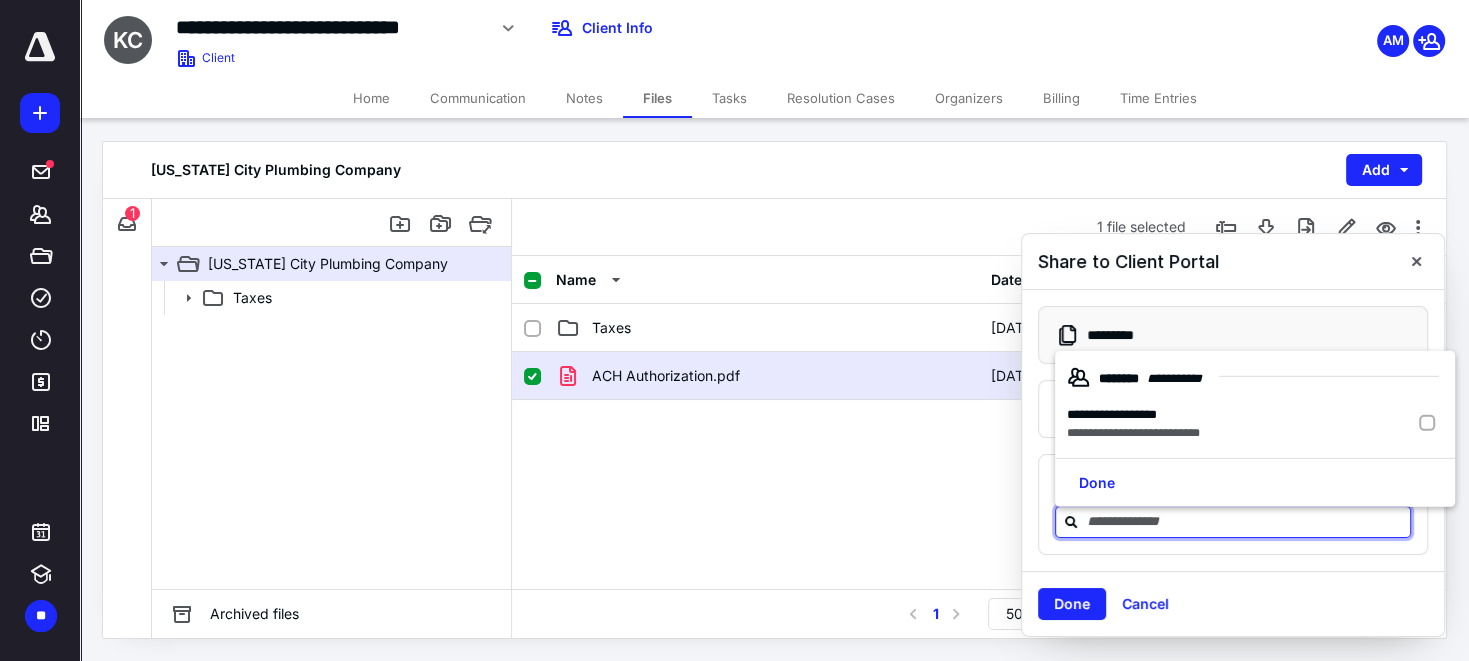 click on "ACH Authorization.pdf [DATE] [PERSON_NAME]  (me)" at bounding box center [979, 502] 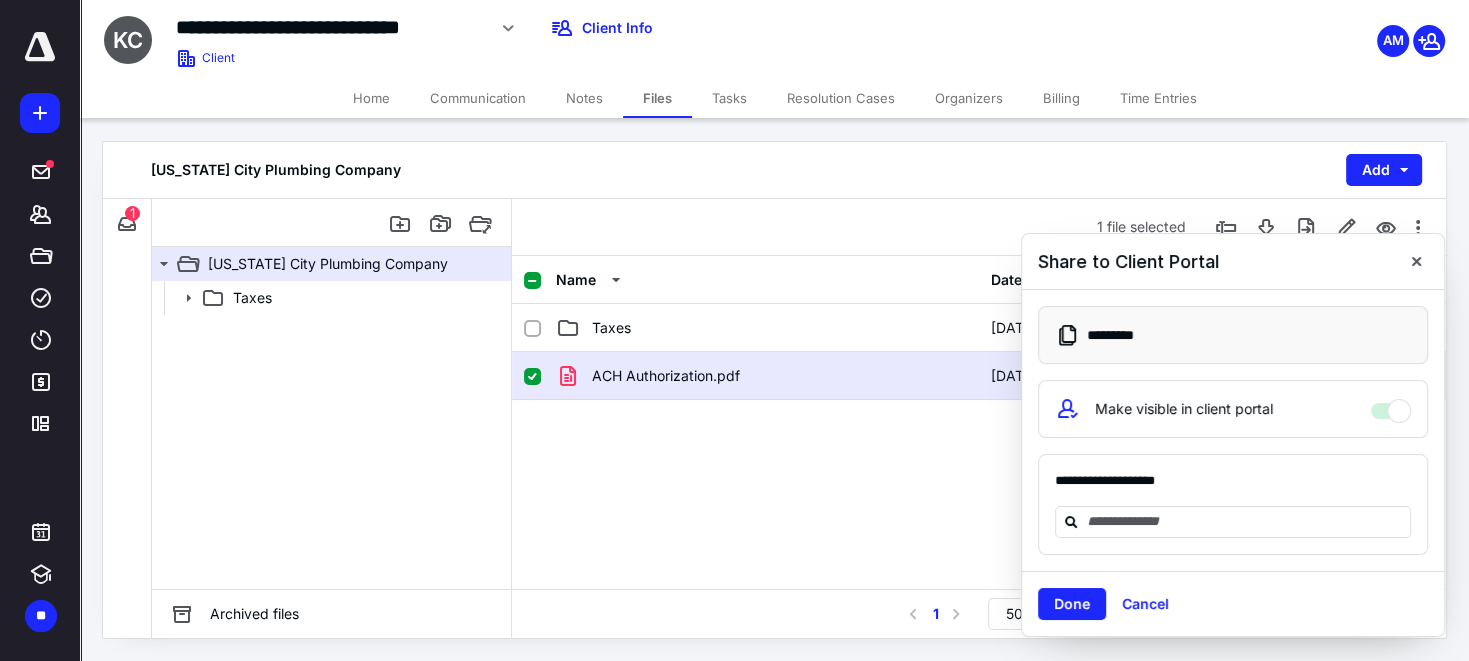 click on "Home" at bounding box center [371, 98] 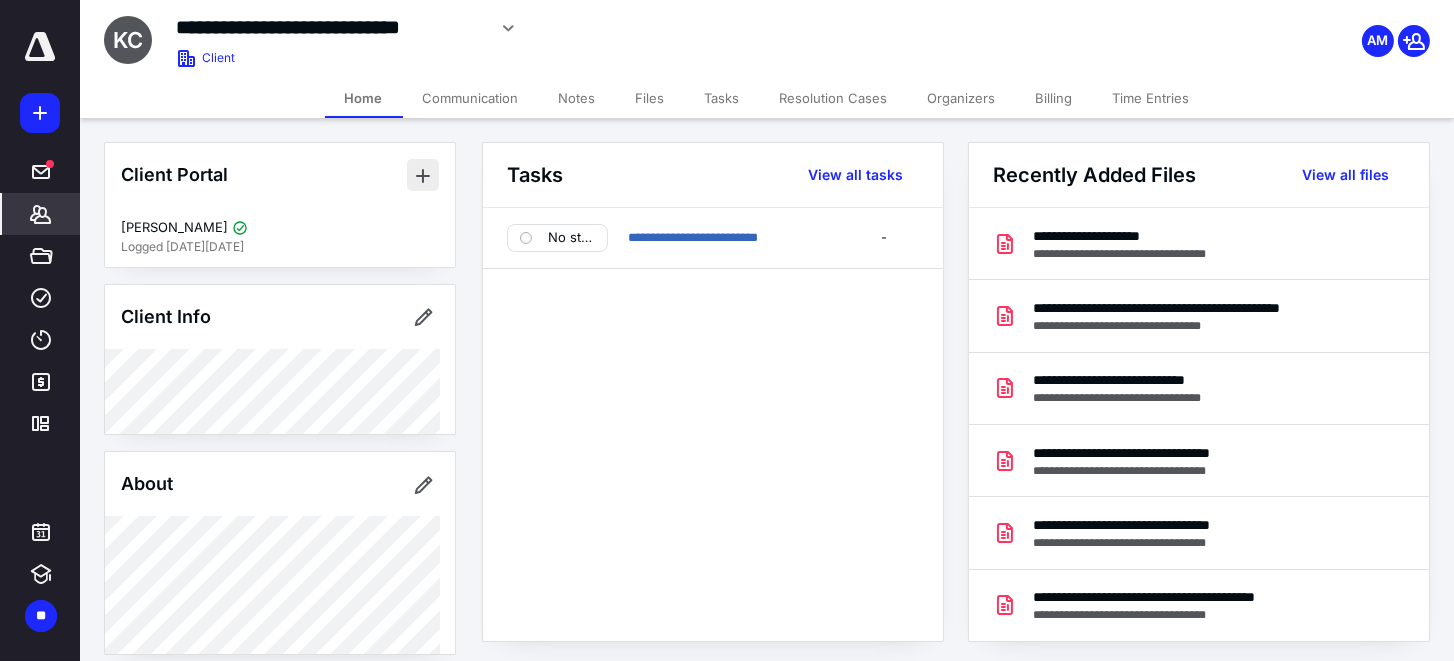 click at bounding box center [423, 175] 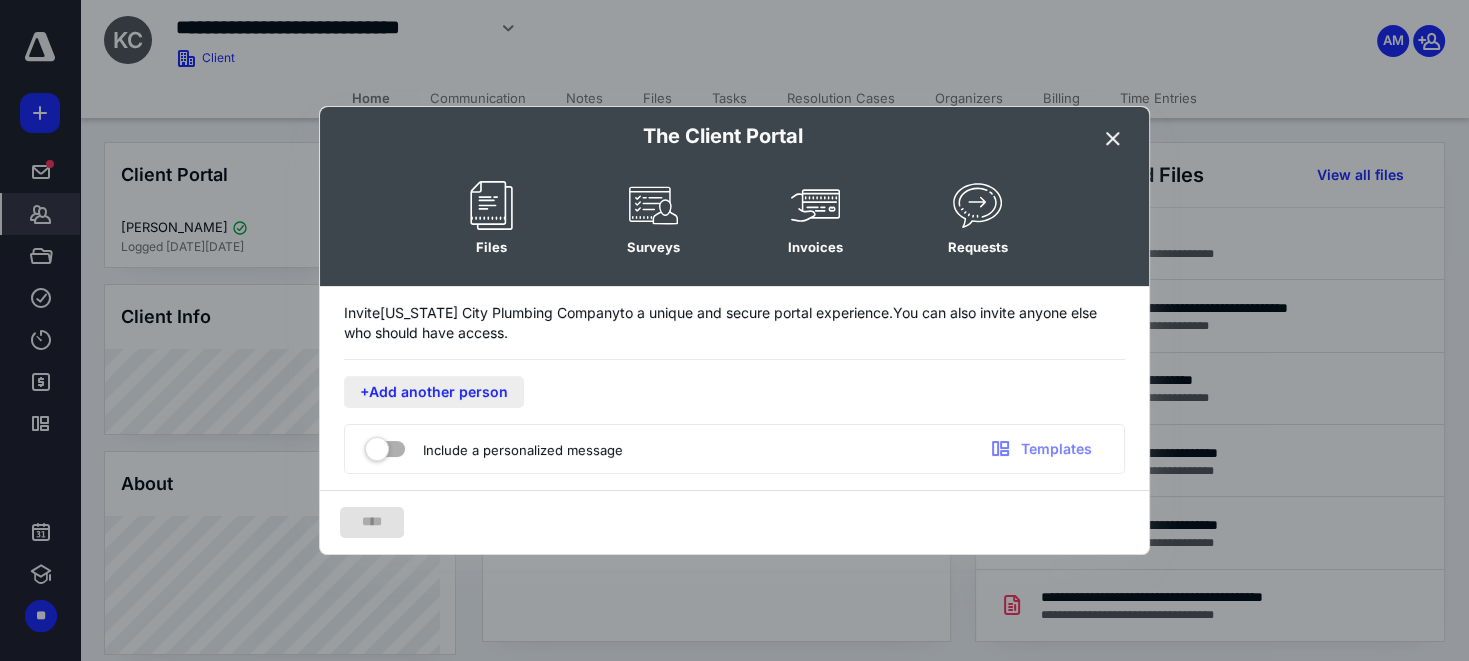 click on "+Add another person" at bounding box center [434, 392] 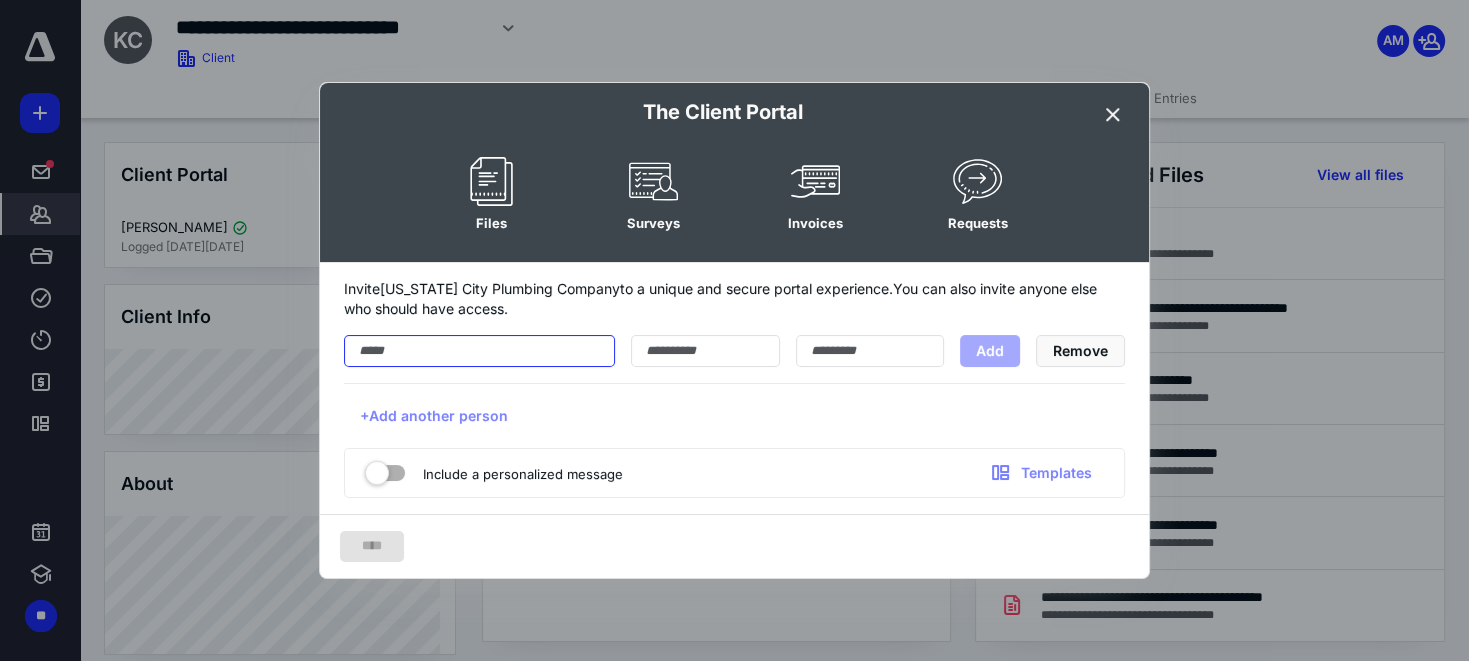click at bounding box center (479, 351) 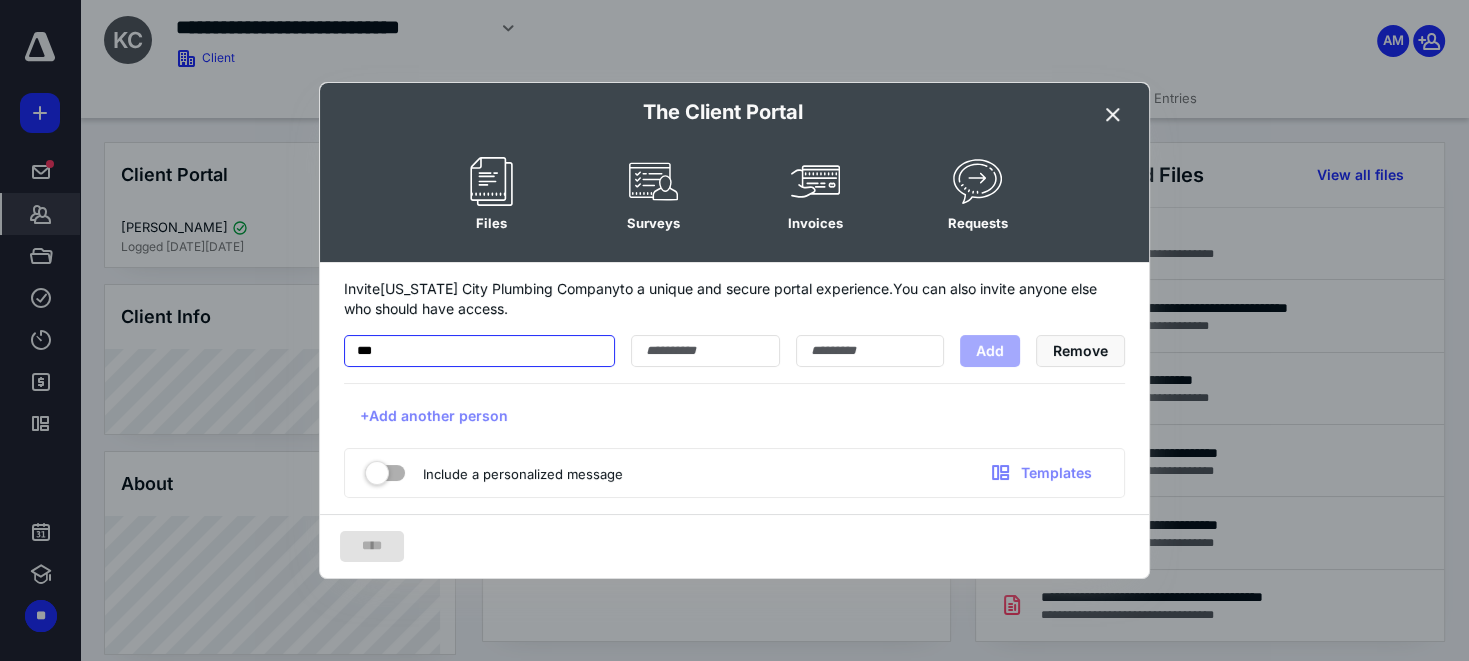 click on "***" at bounding box center (479, 351) 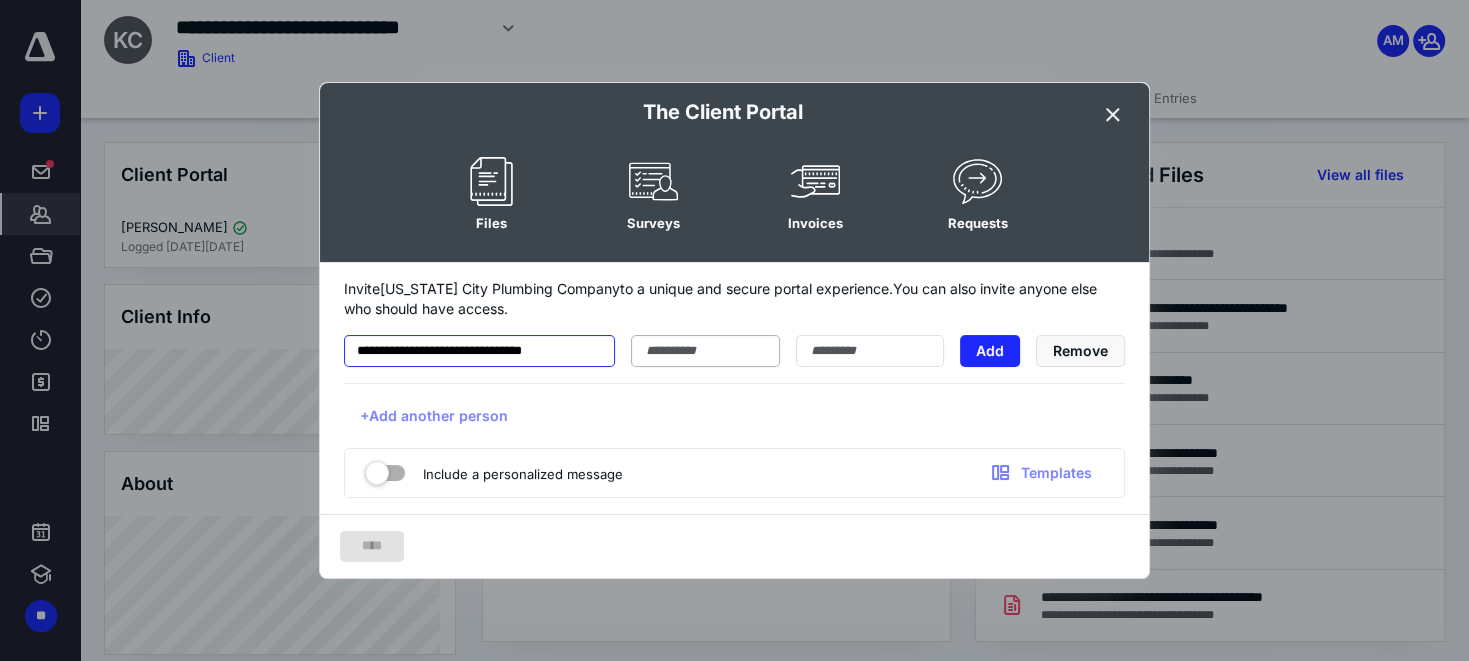 type on "**********" 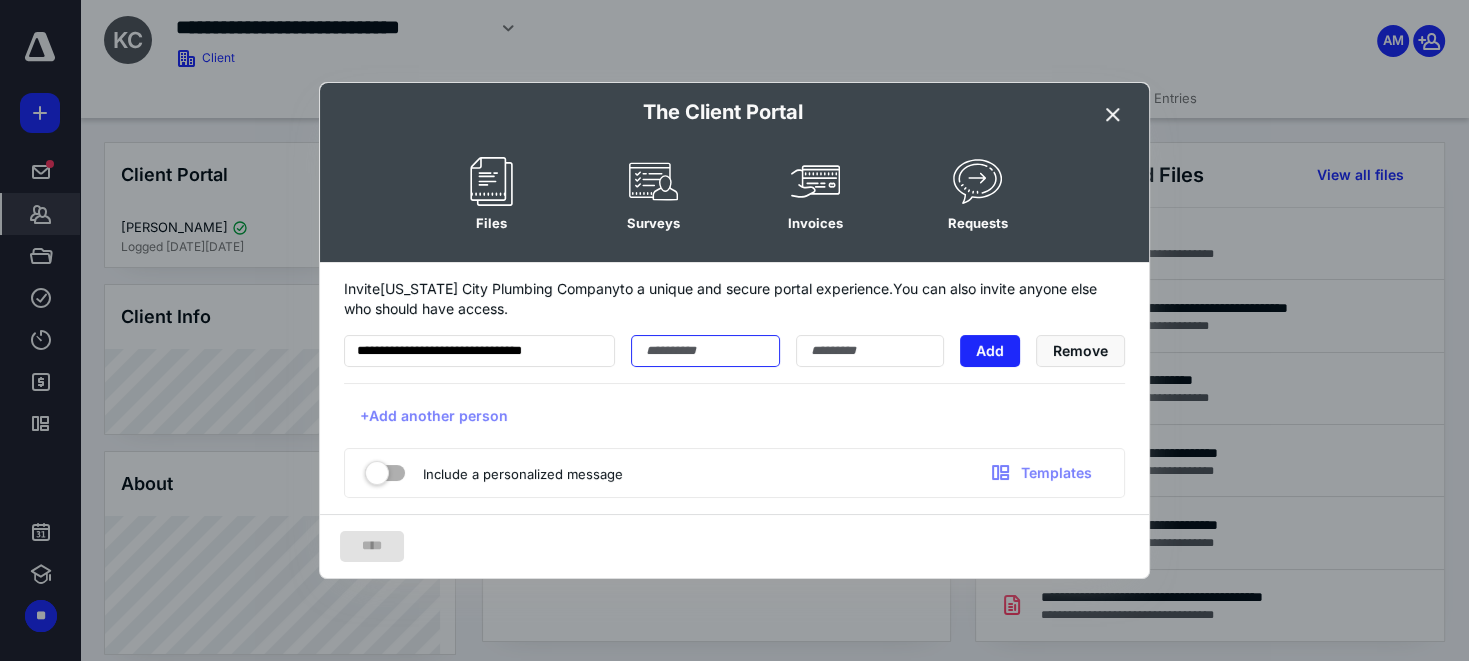click at bounding box center [705, 351] 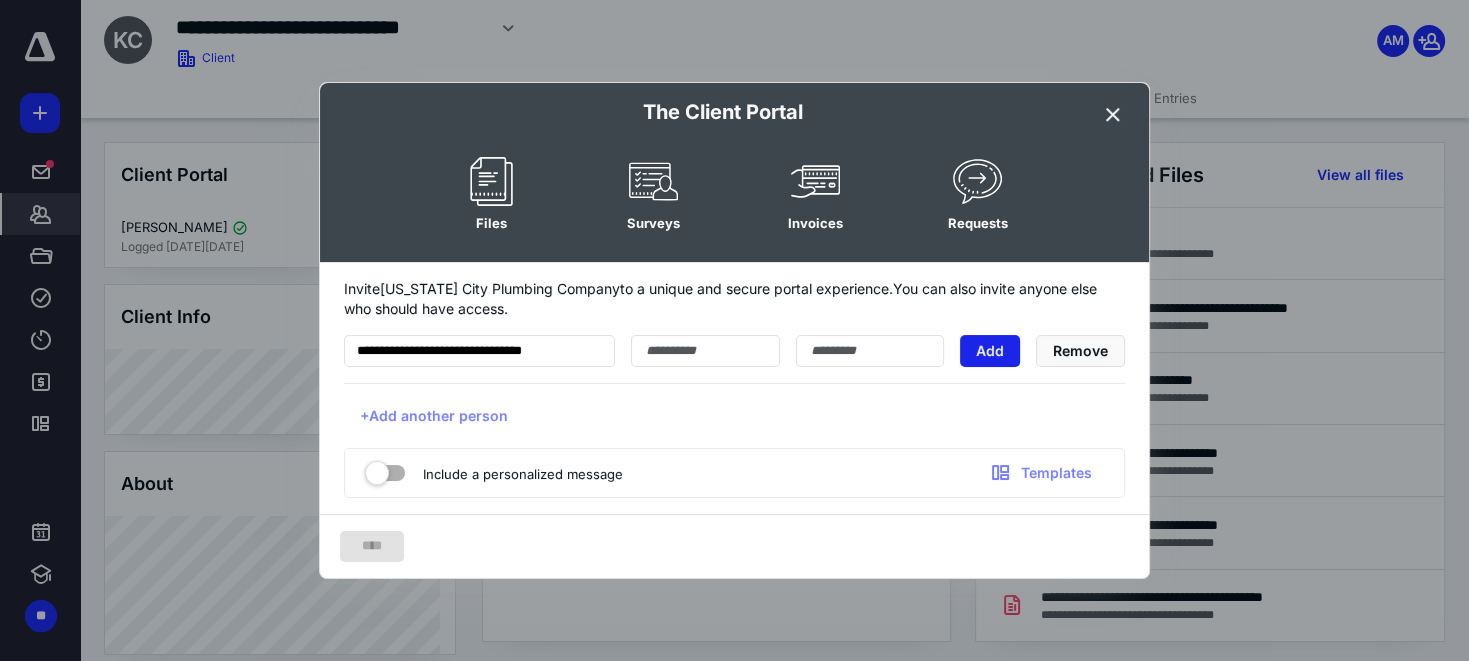 click on "Add" at bounding box center (990, 351) 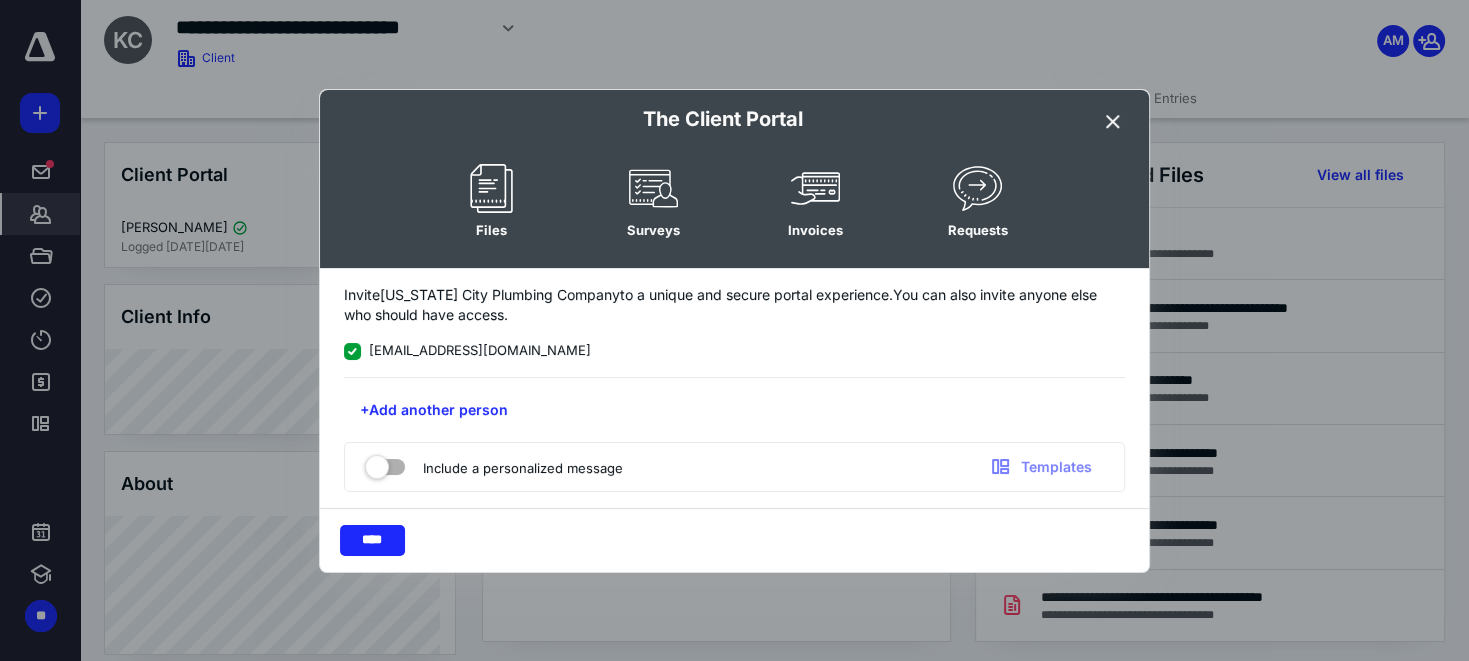click at bounding box center (385, 463) 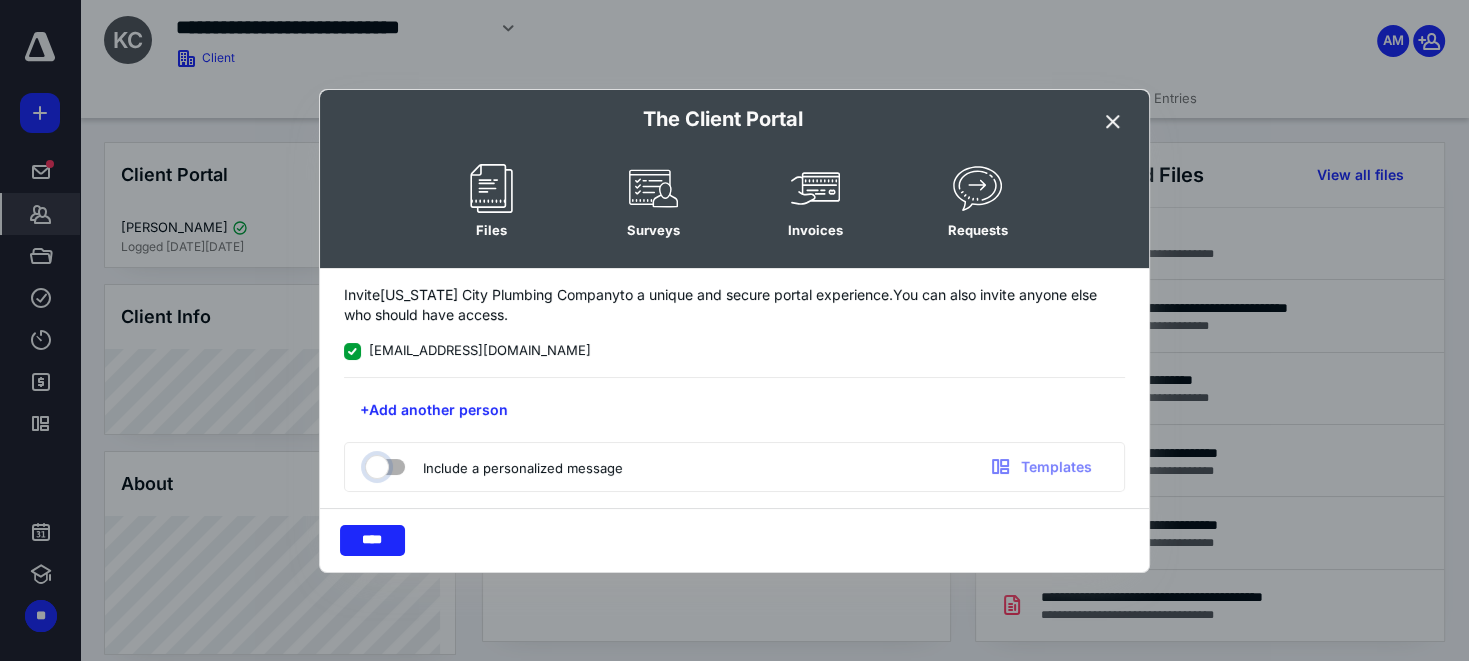 click at bounding box center [375, 464] 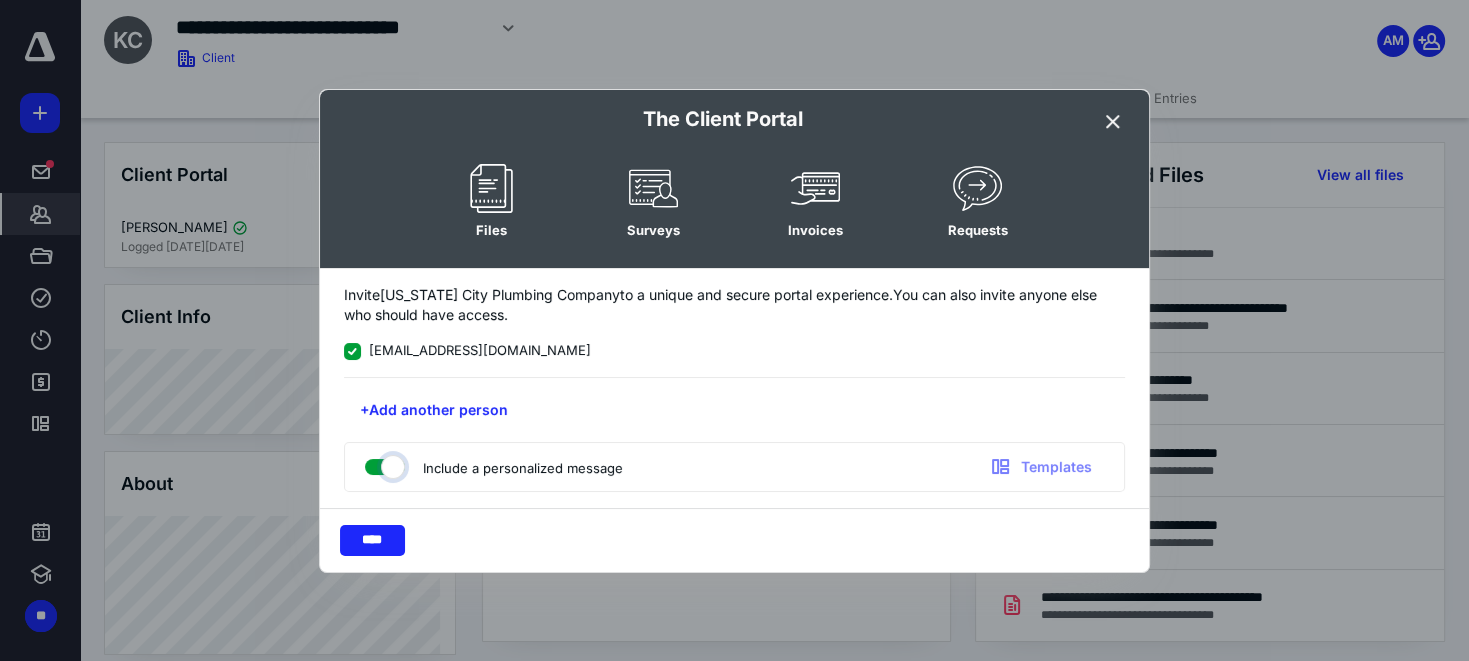 checkbox on "true" 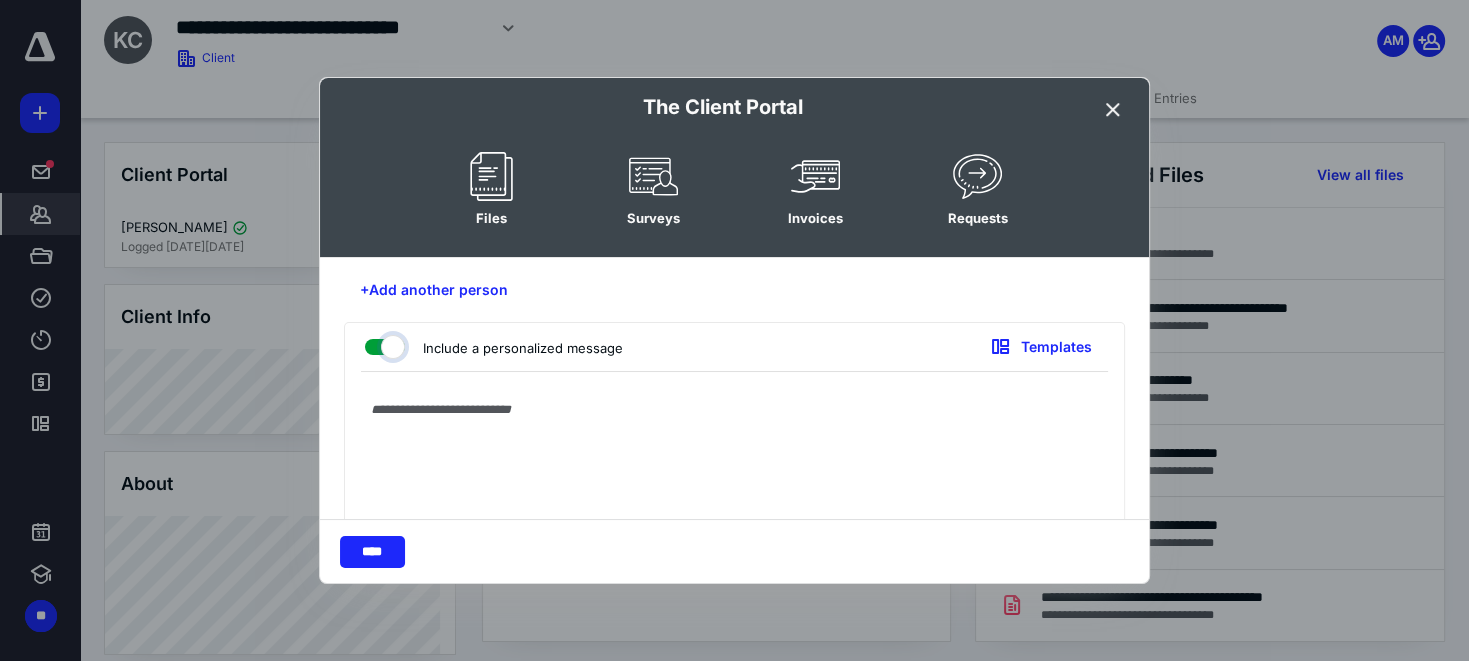 scroll, scrollTop: 183, scrollLeft: 0, axis: vertical 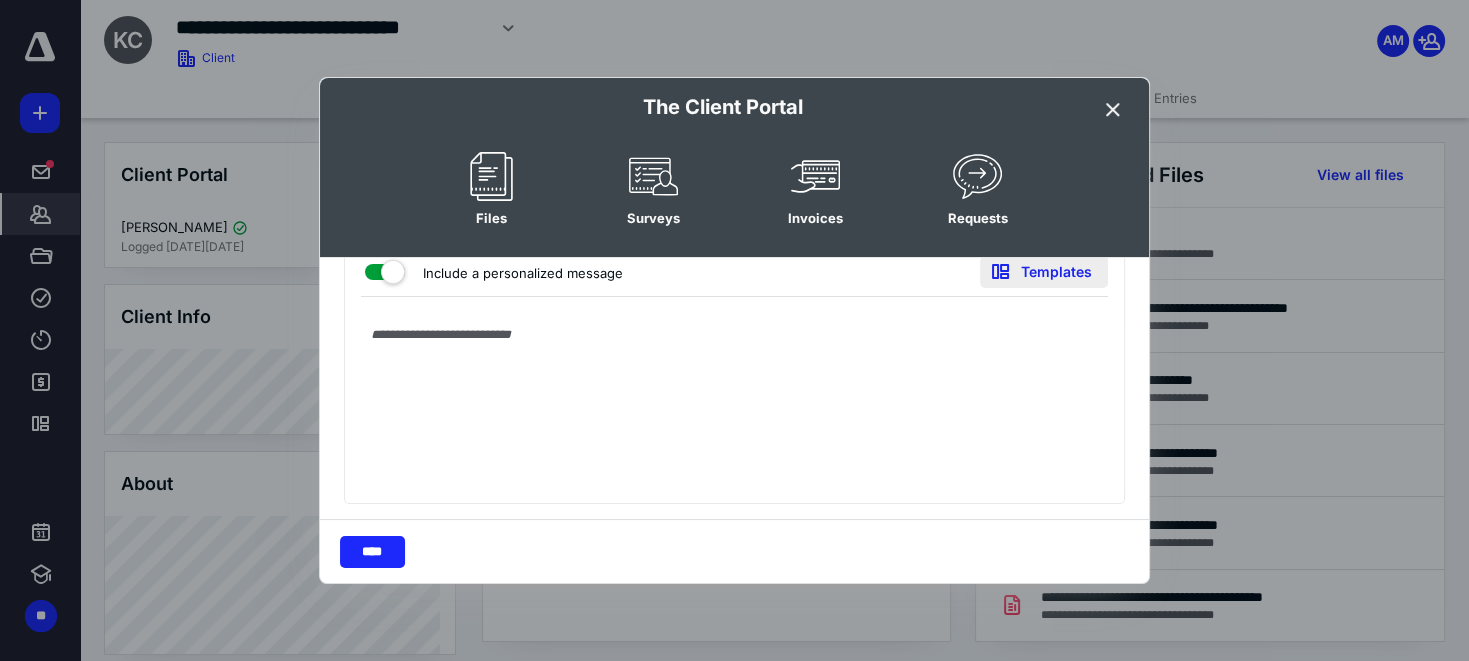 click on "Templates" at bounding box center (1044, 272) 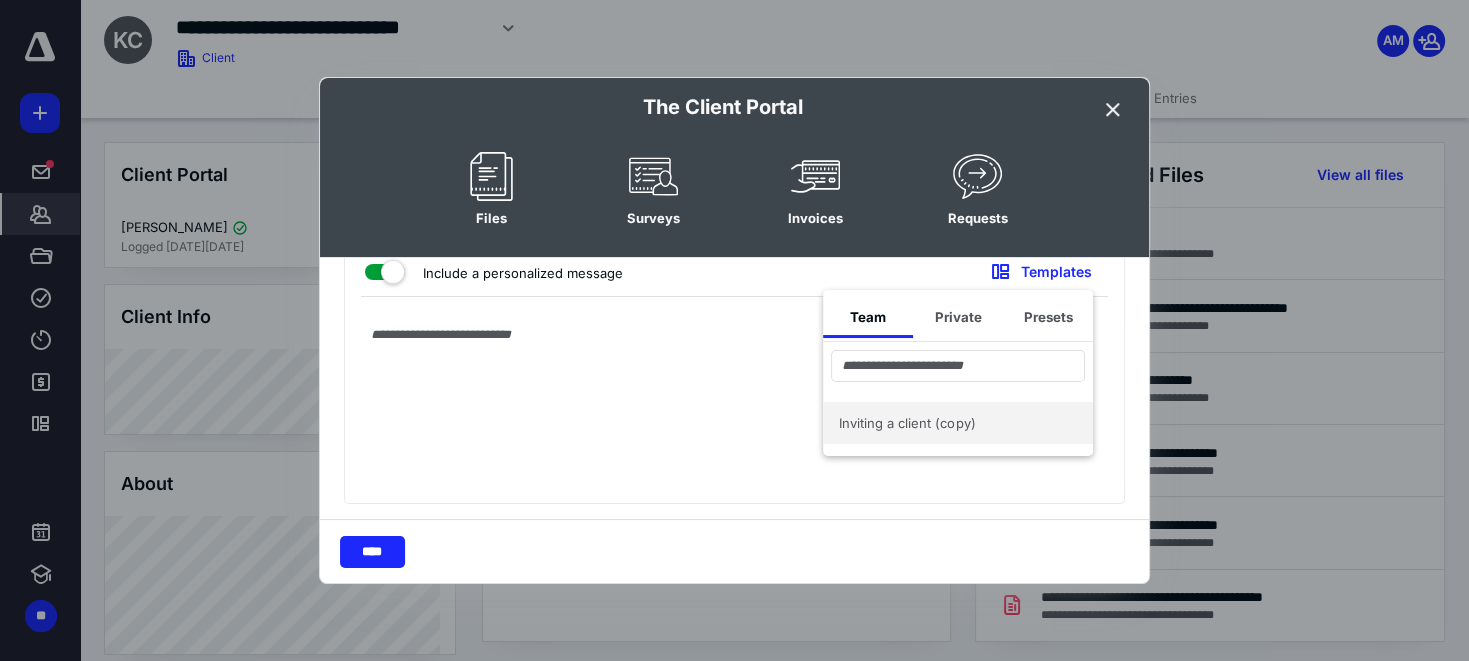 click on "Inviting a client (copy)" at bounding box center (958, 423) 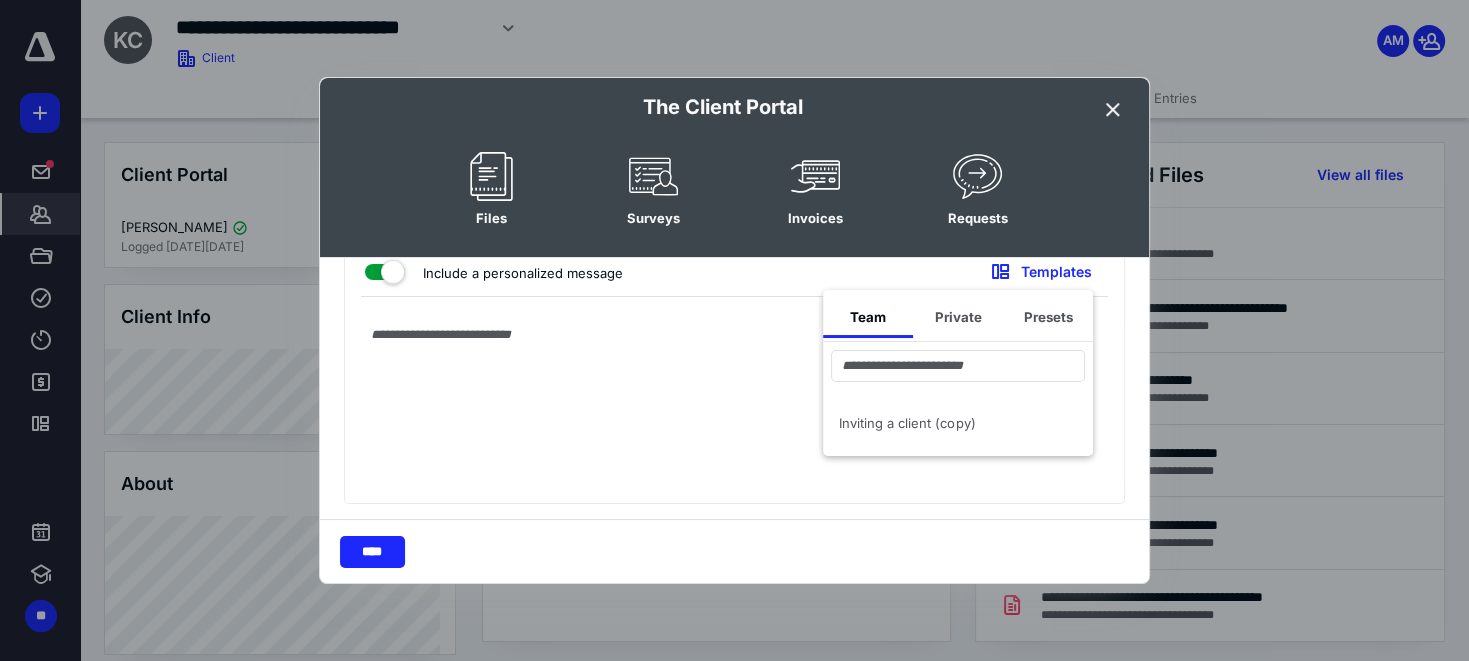 type on "**********" 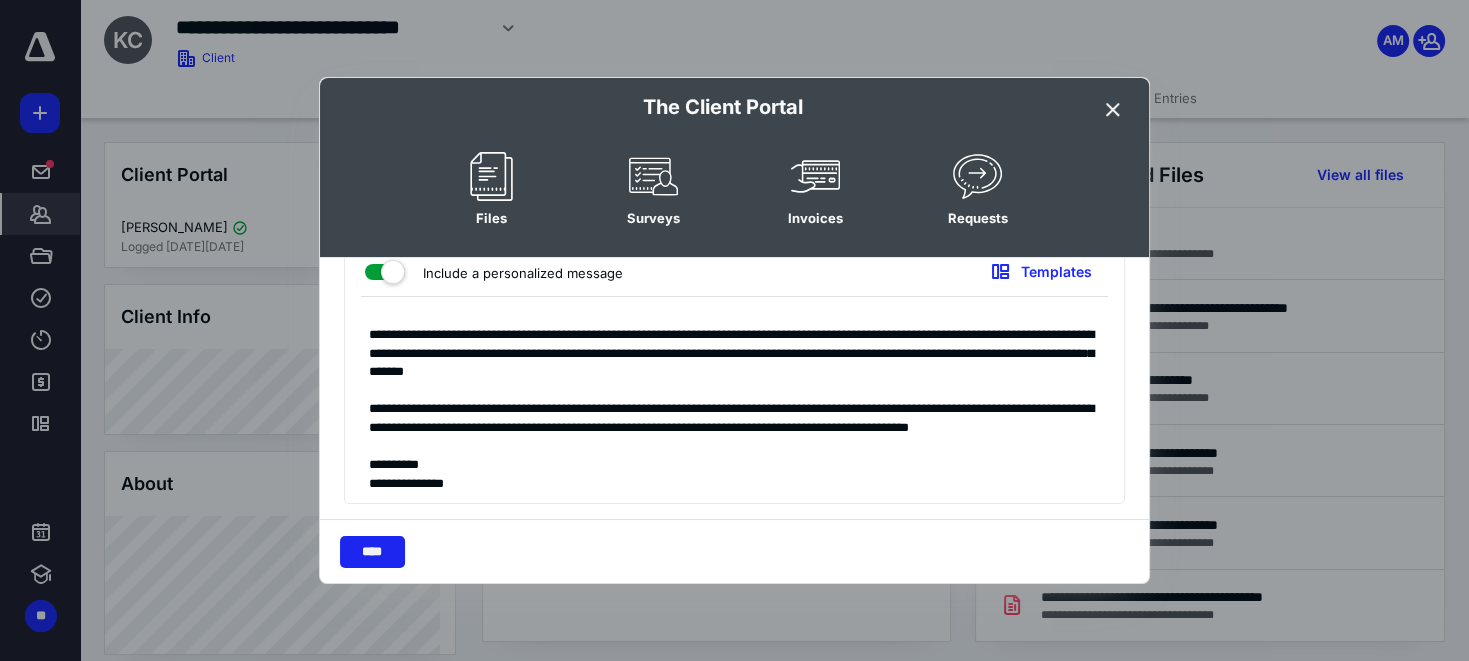 click on "****" at bounding box center [372, 552] 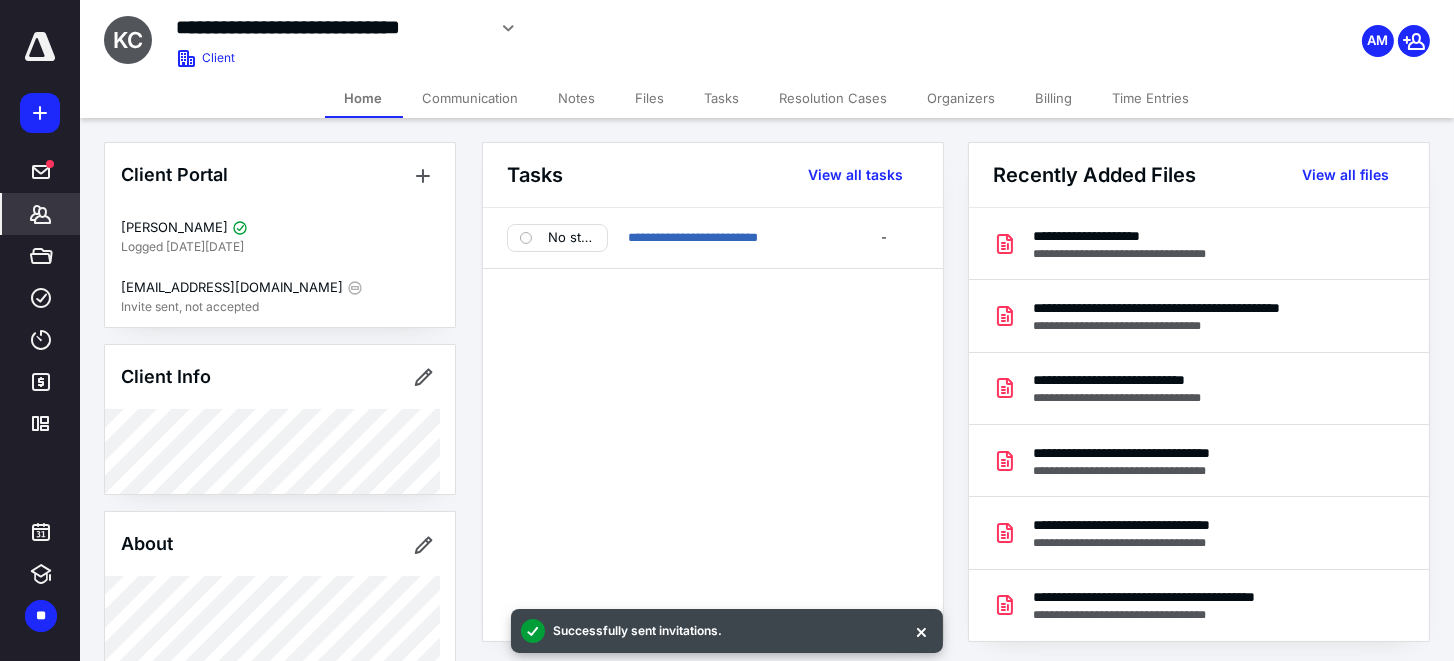 click on "Files" at bounding box center (650, 98) 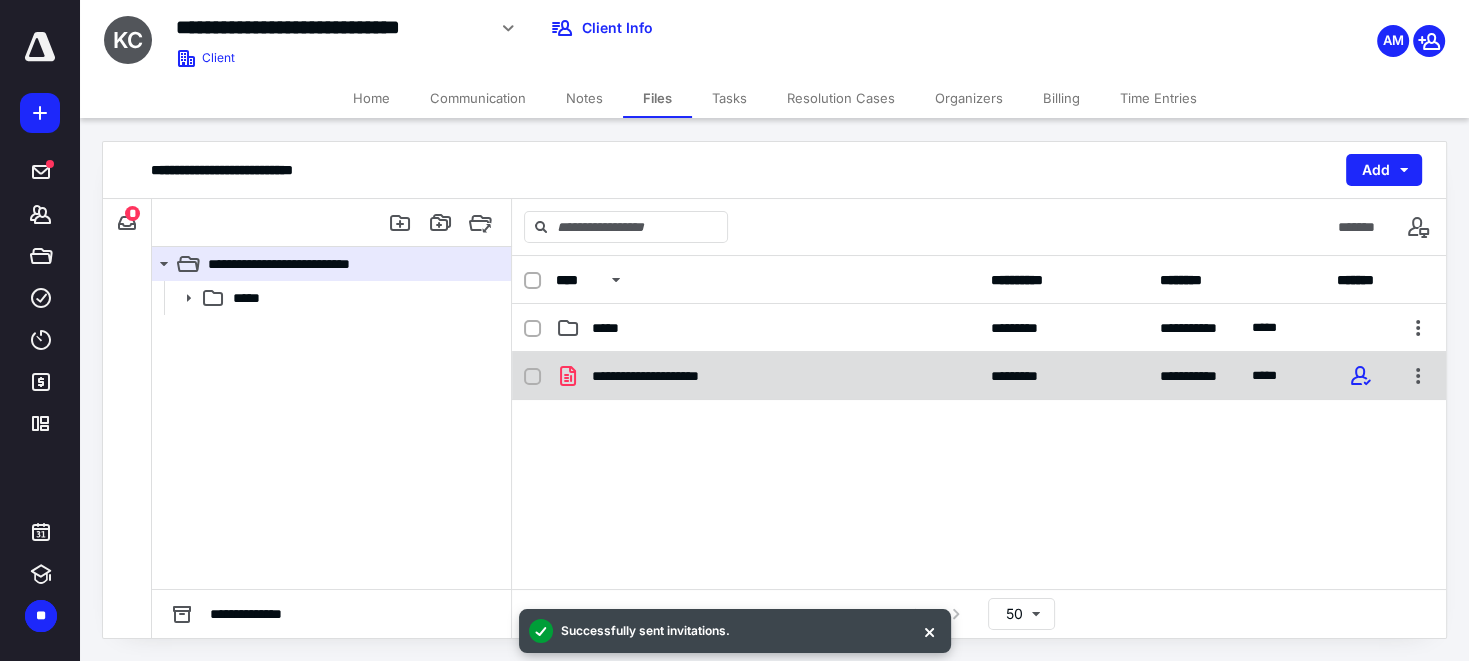 click on "**********" at bounding box center [979, 376] 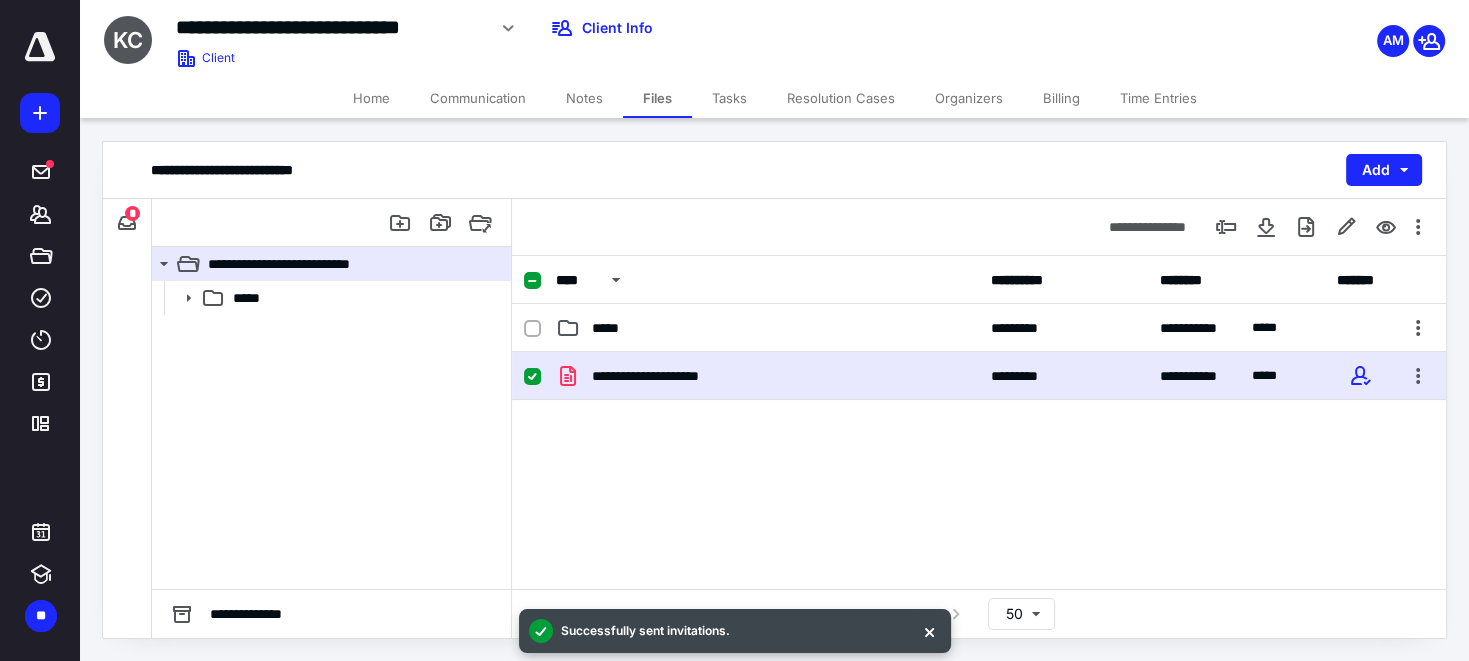 click on "**********" at bounding box center [979, 376] 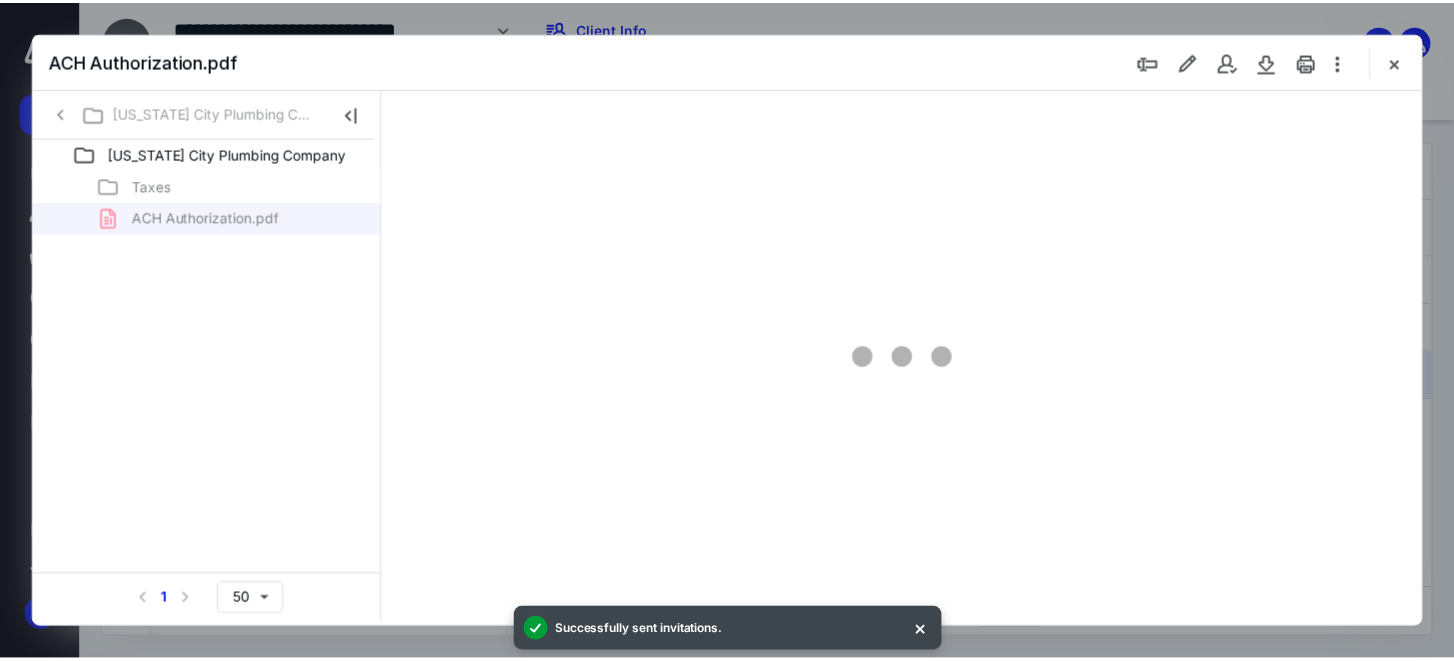 scroll, scrollTop: 0, scrollLeft: 0, axis: both 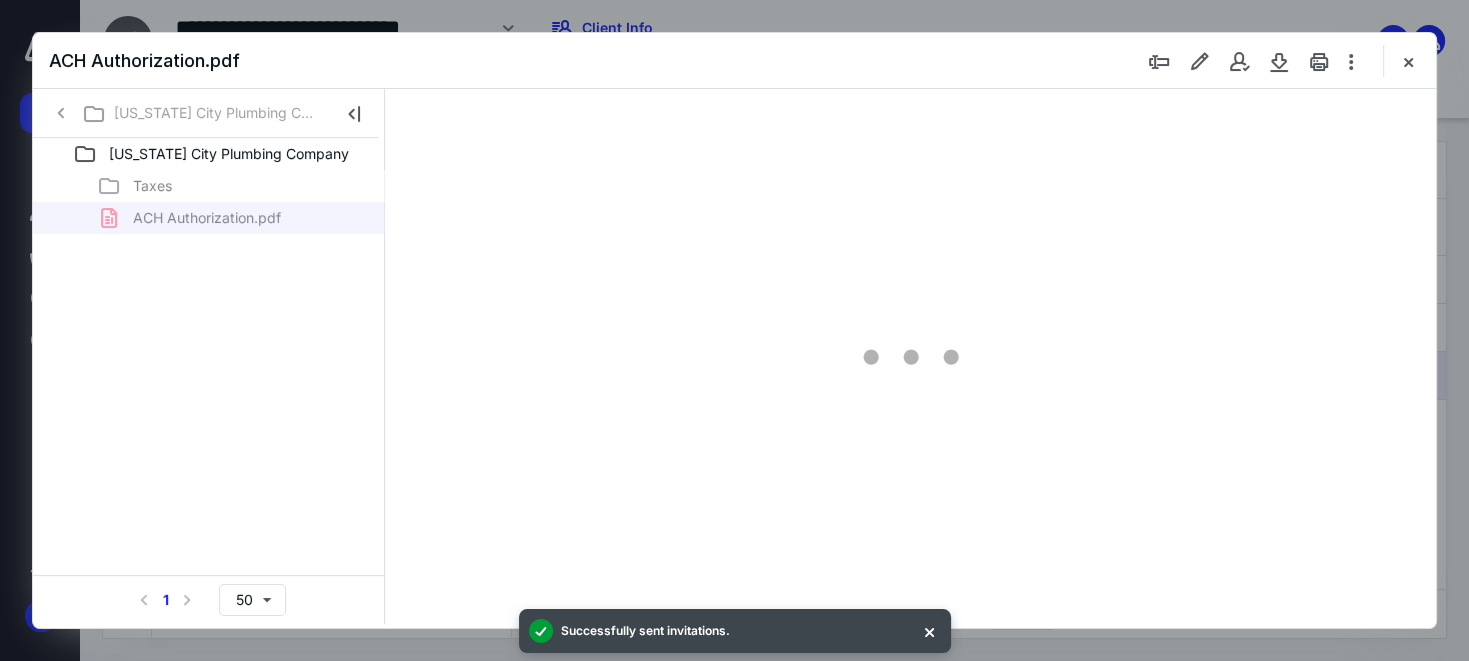 click at bounding box center (1279, 61) 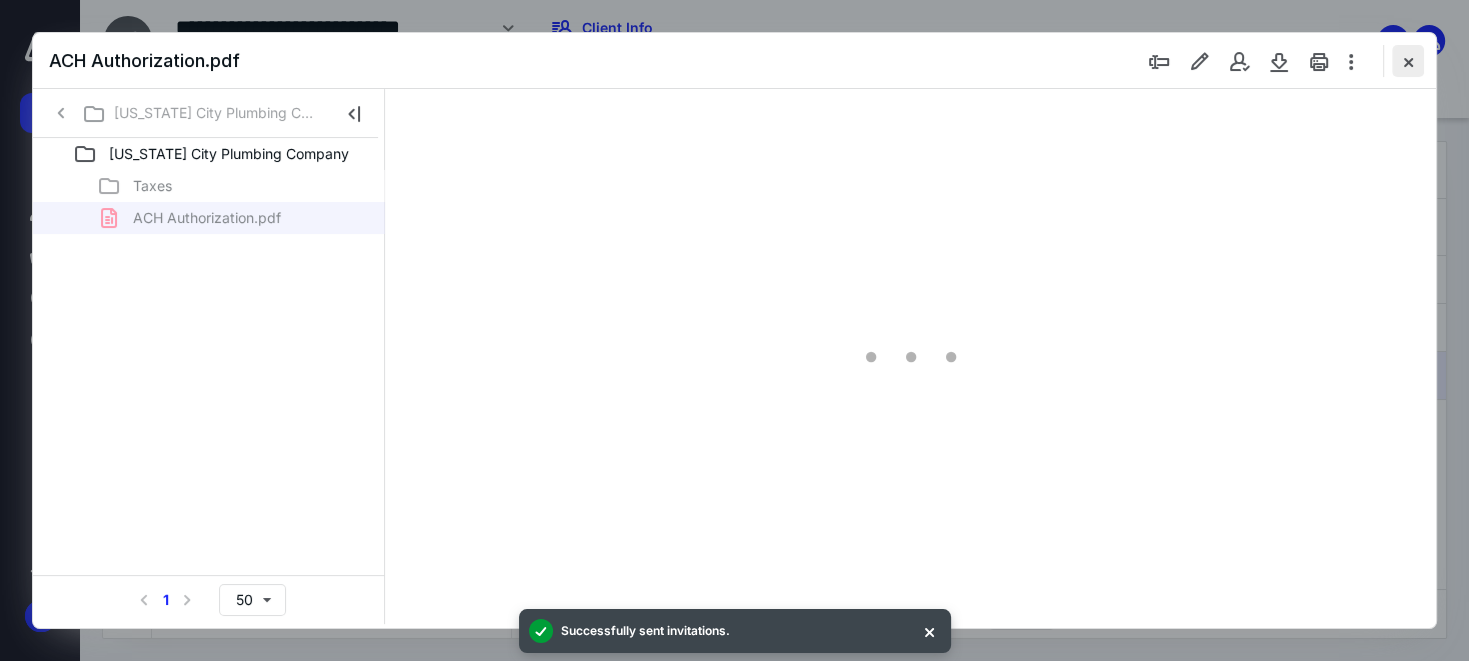click at bounding box center (1408, 61) 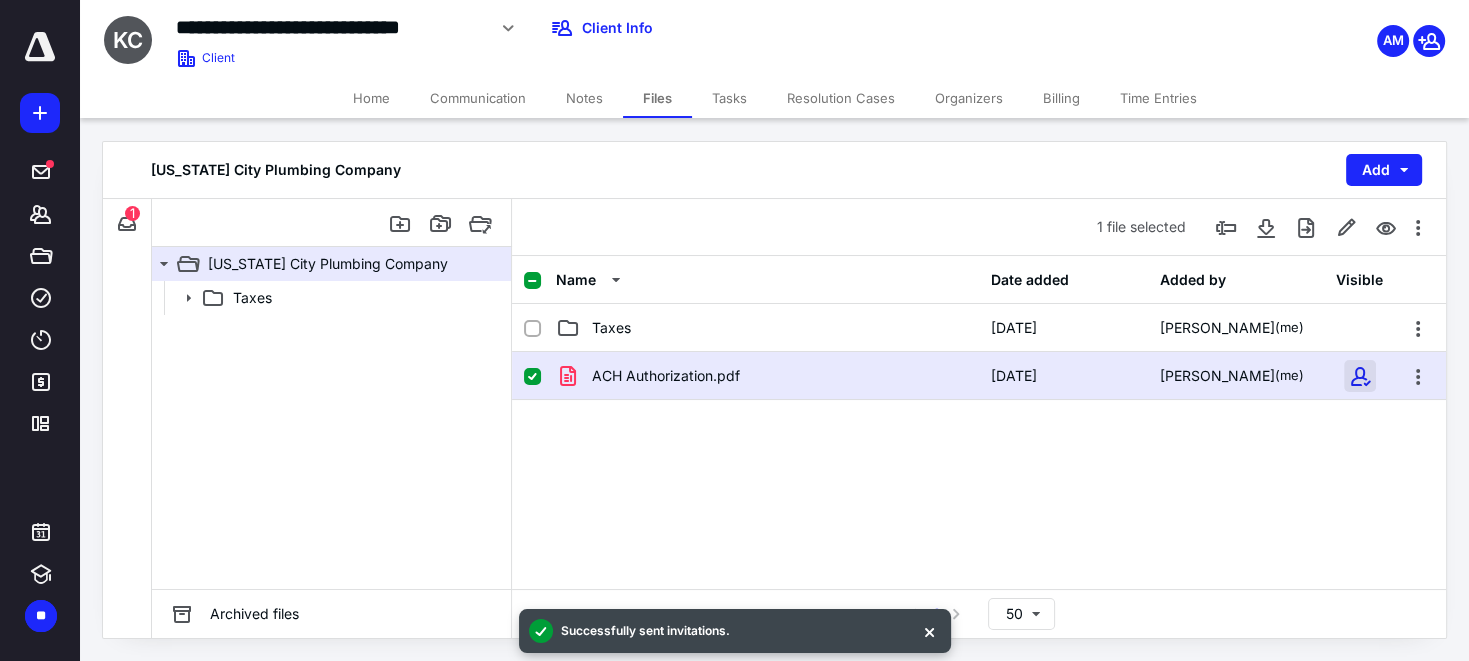 click at bounding box center (1360, 376) 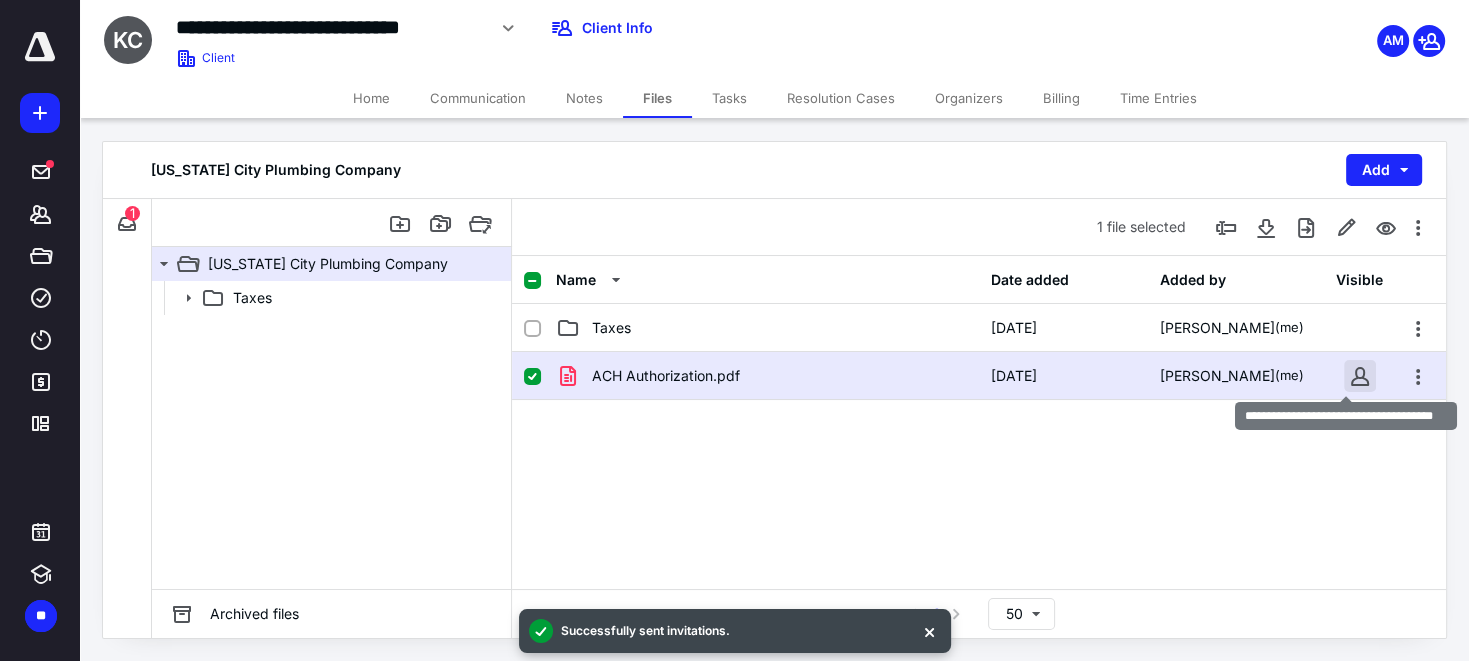 click on "**********" at bounding box center (734, 330) 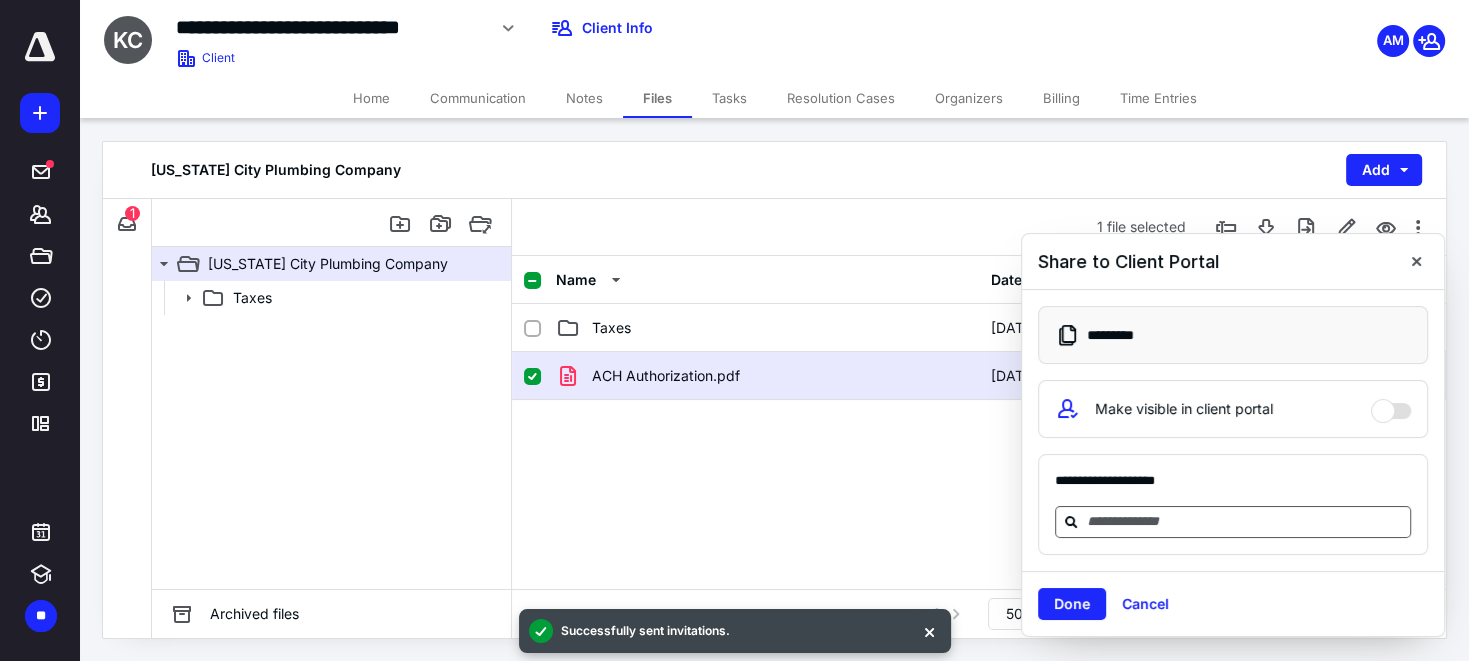 click at bounding box center [1245, 521] 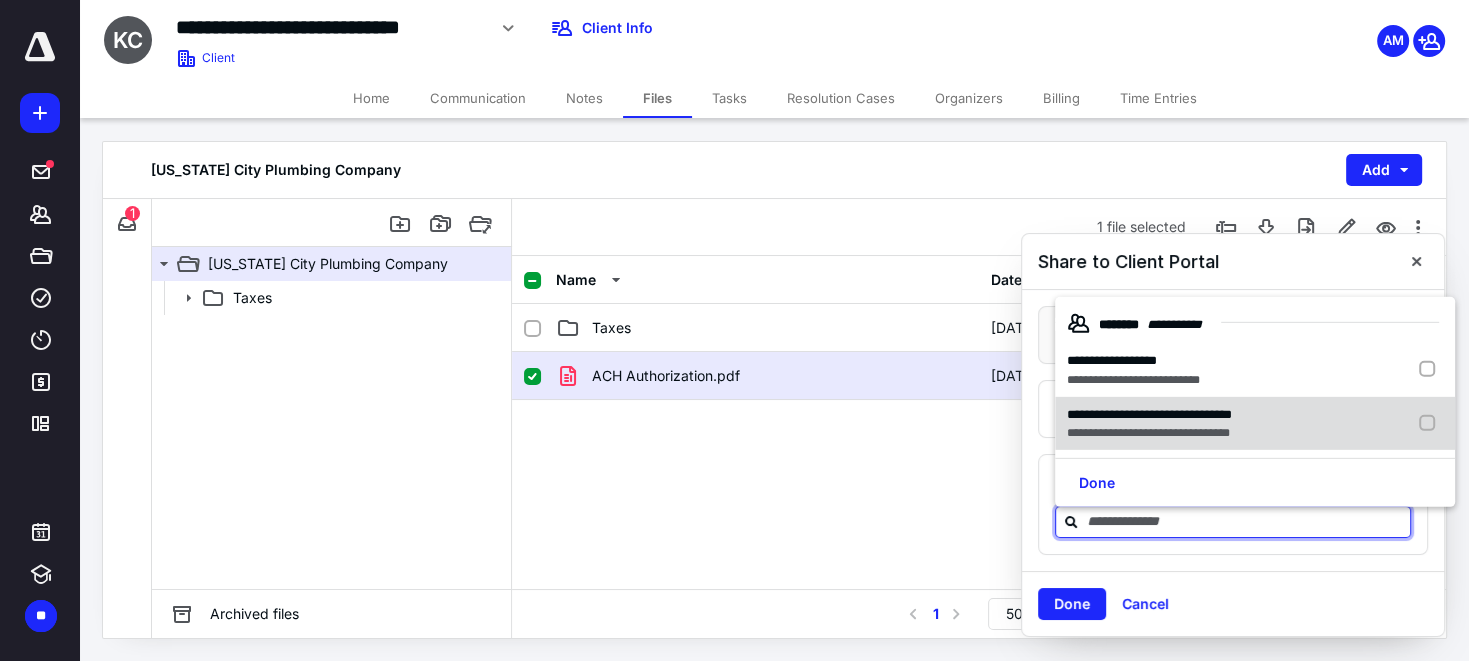 click on "**********" at bounding box center [1148, 433] 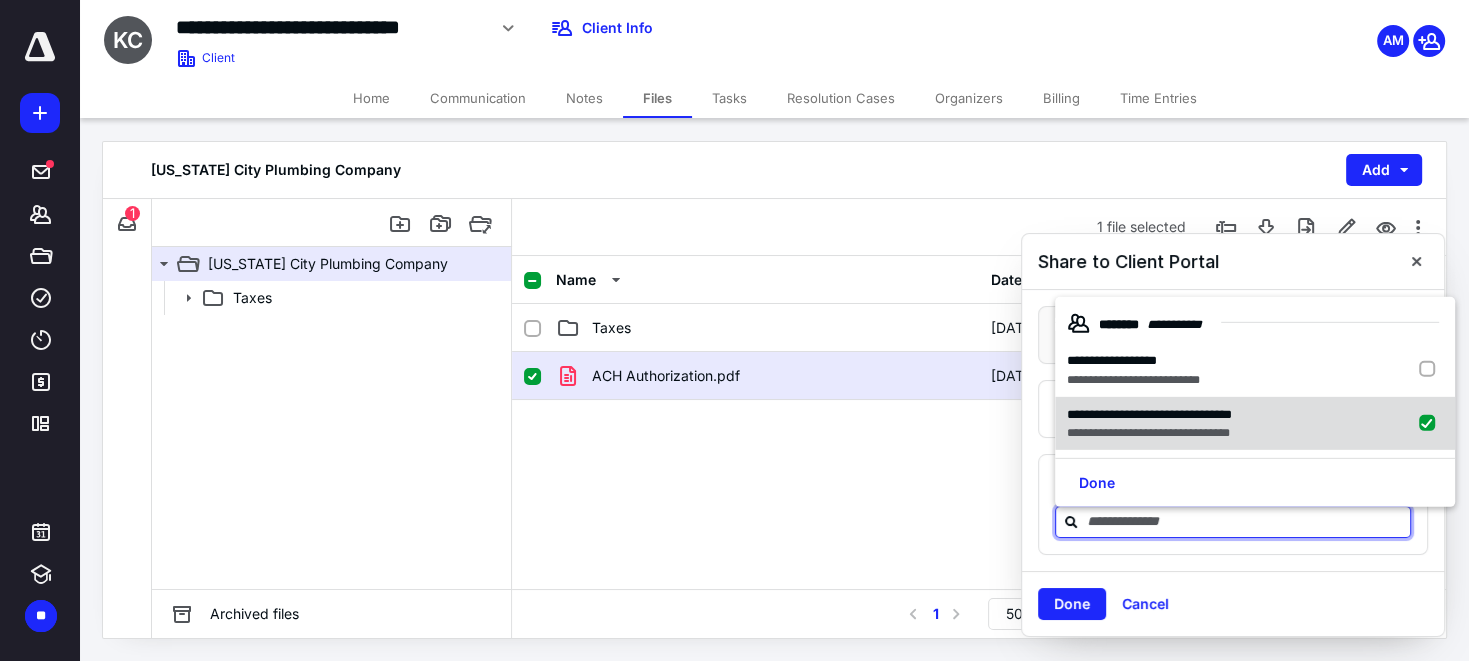 checkbox on "true" 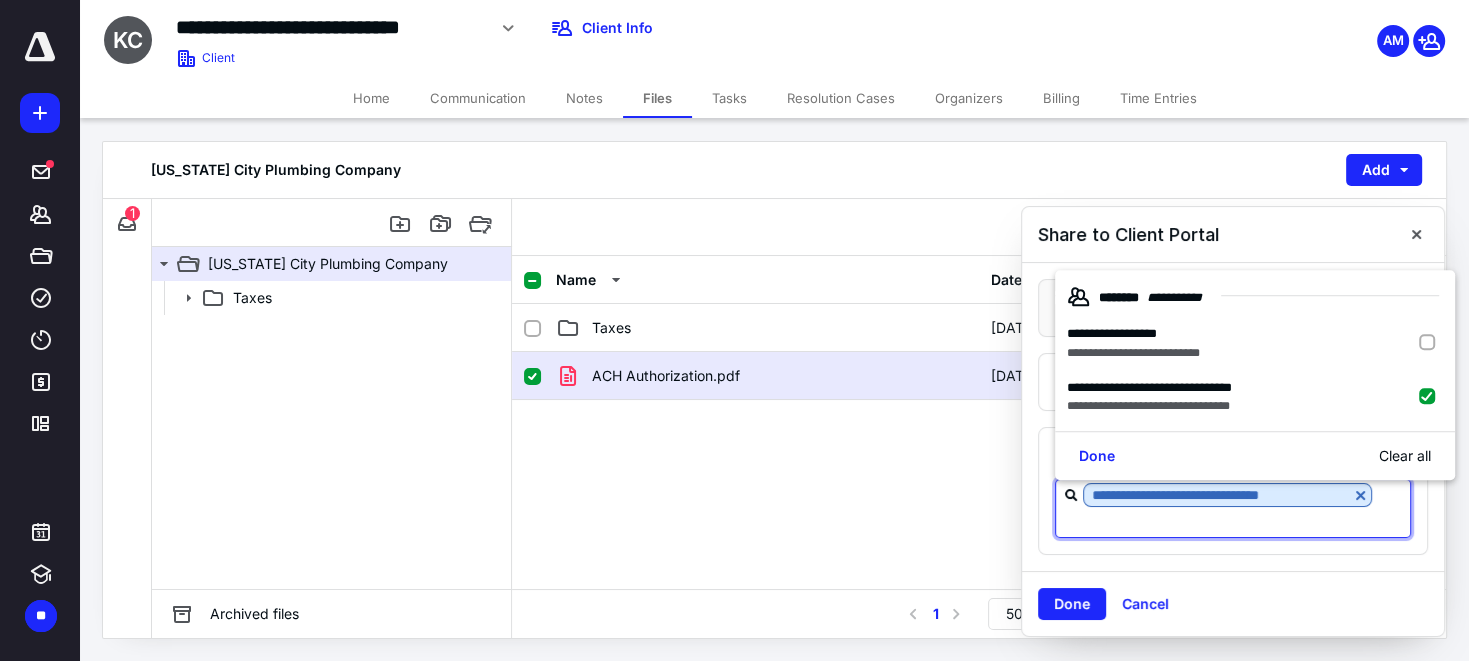 click on "ACH Authorization.pdf [DATE] [PERSON_NAME]  (me)" at bounding box center [979, 502] 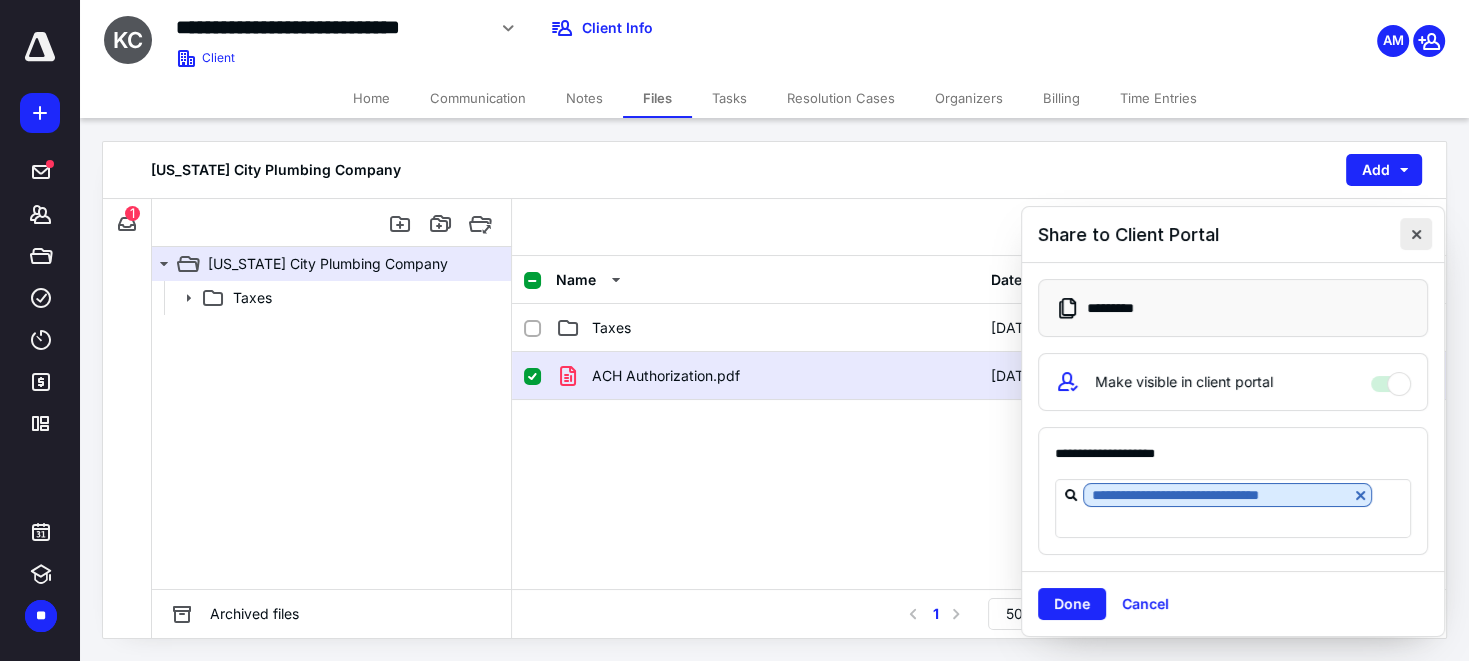 click at bounding box center (1416, 234) 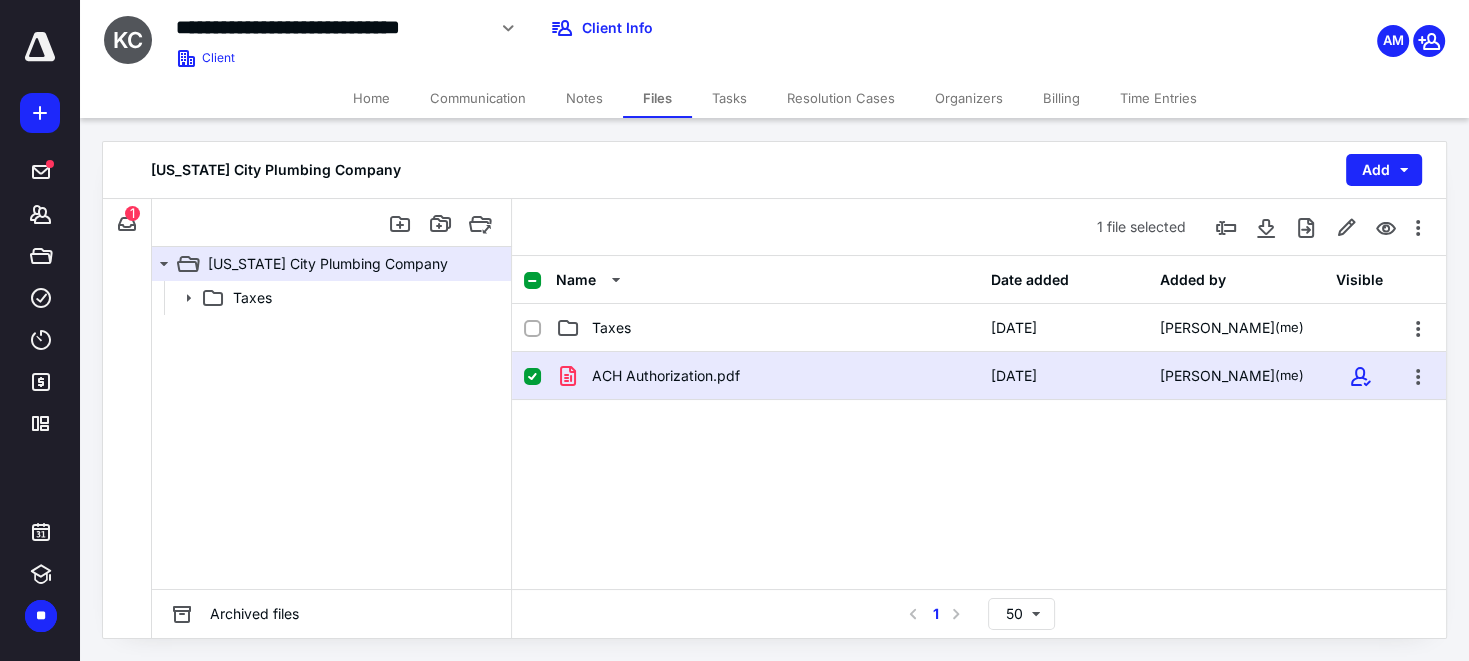 drag, startPoint x: 734, startPoint y: 482, endPoint x: 707, endPoint y: 478, distance: 27.294687 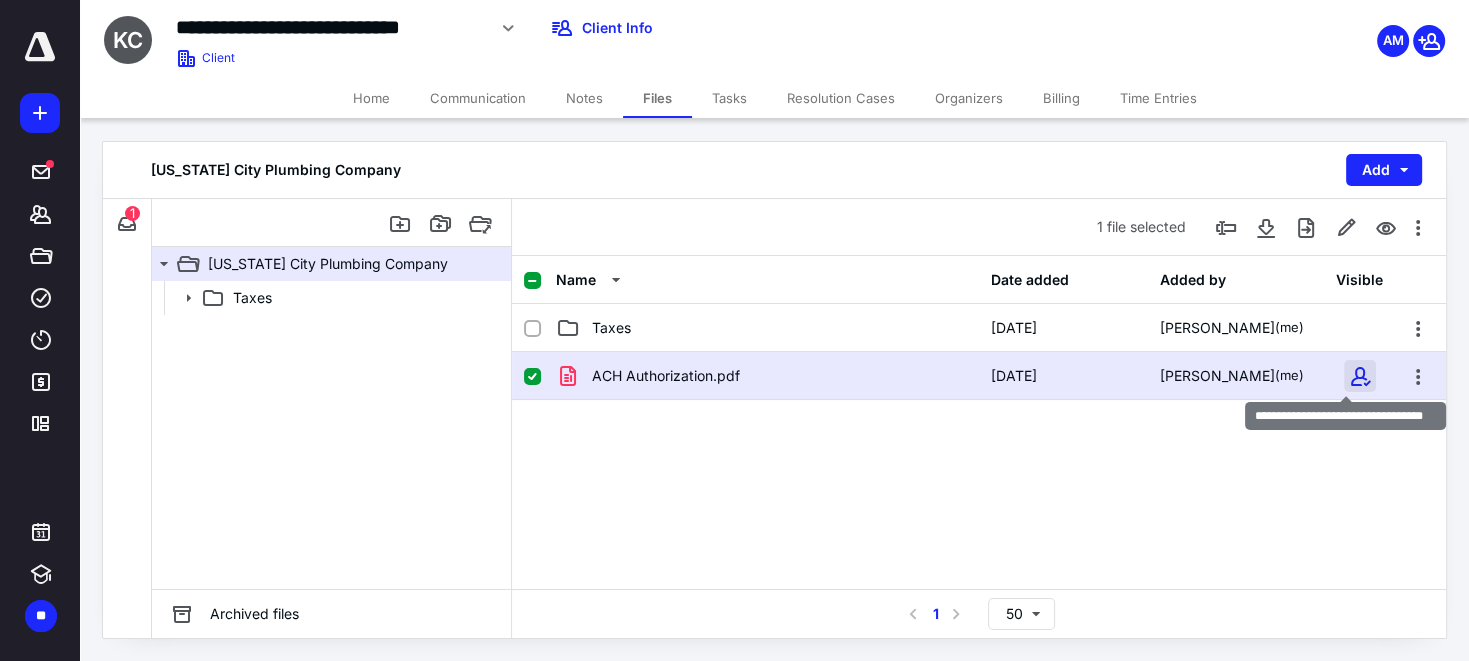 click at bounding box center (1360, 376) 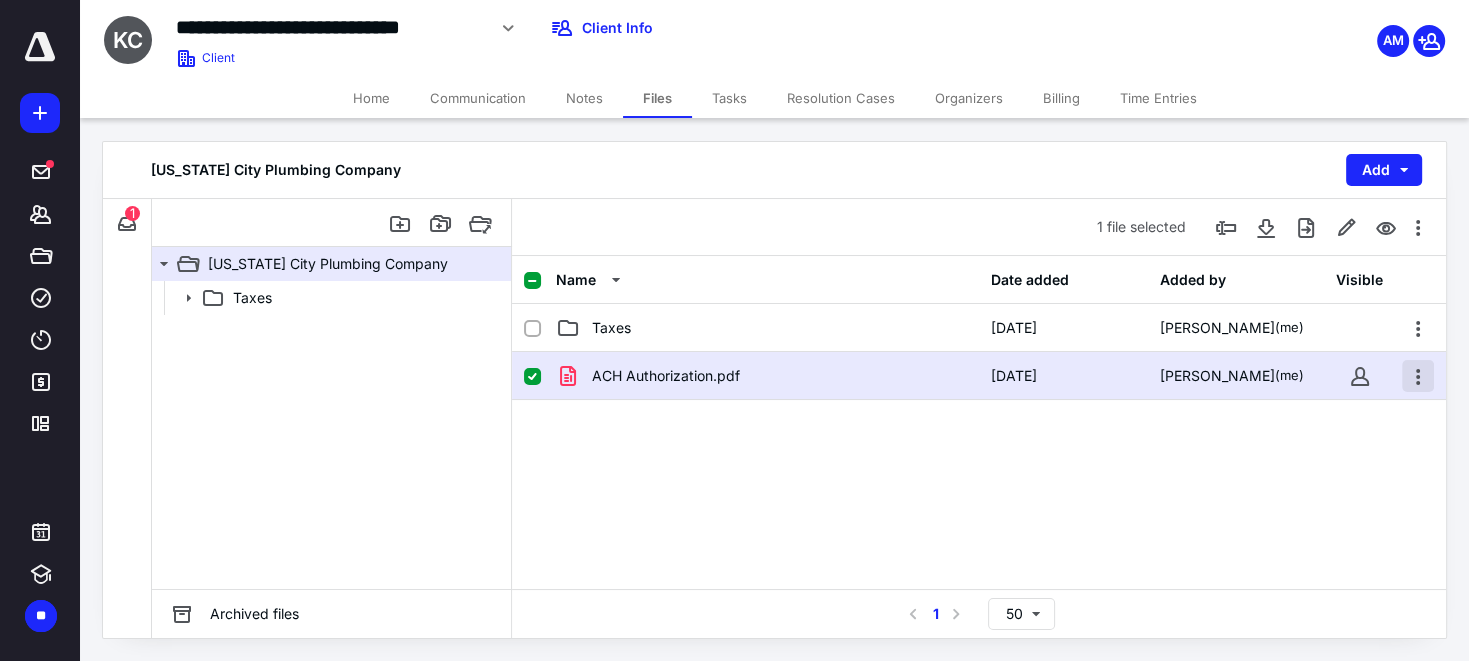 click at bounding box center [1418, 376] 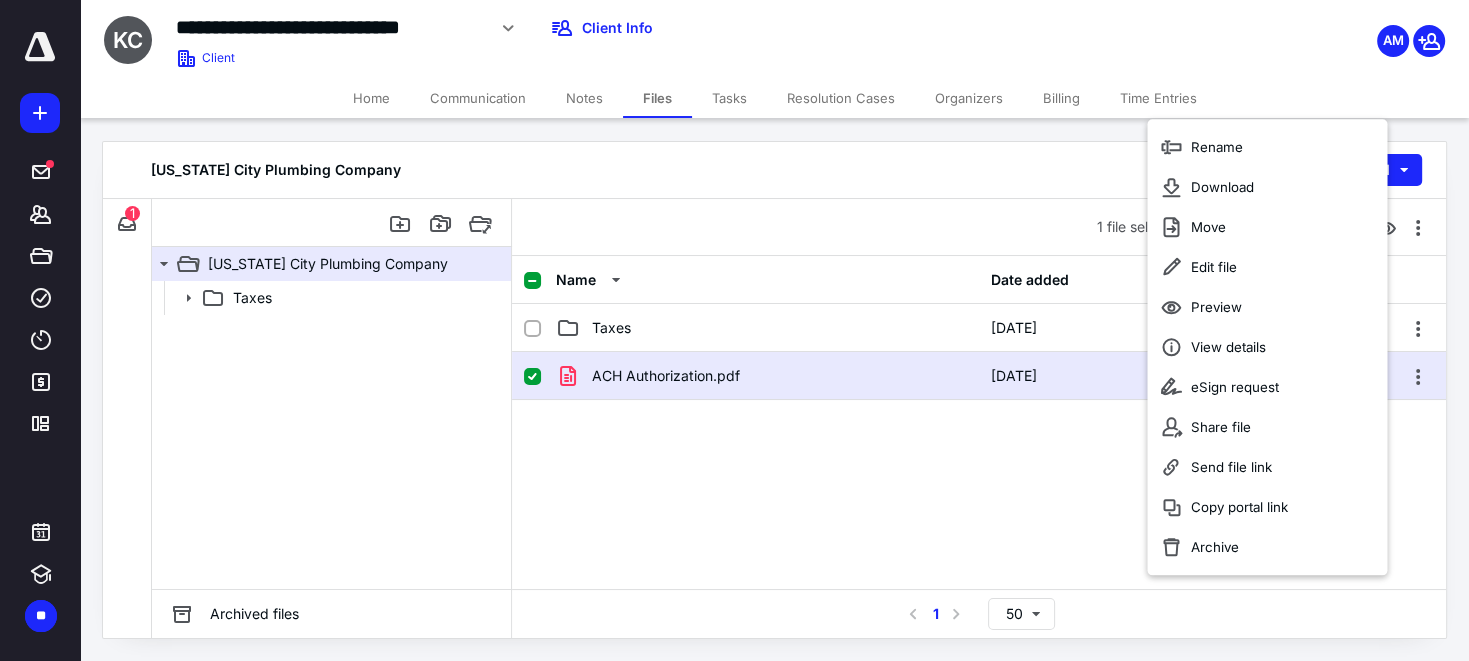 click on "ACH Authorization.pdf [DATE] [PERSON_NAME]  (me)" at bounding box center (979, 502) 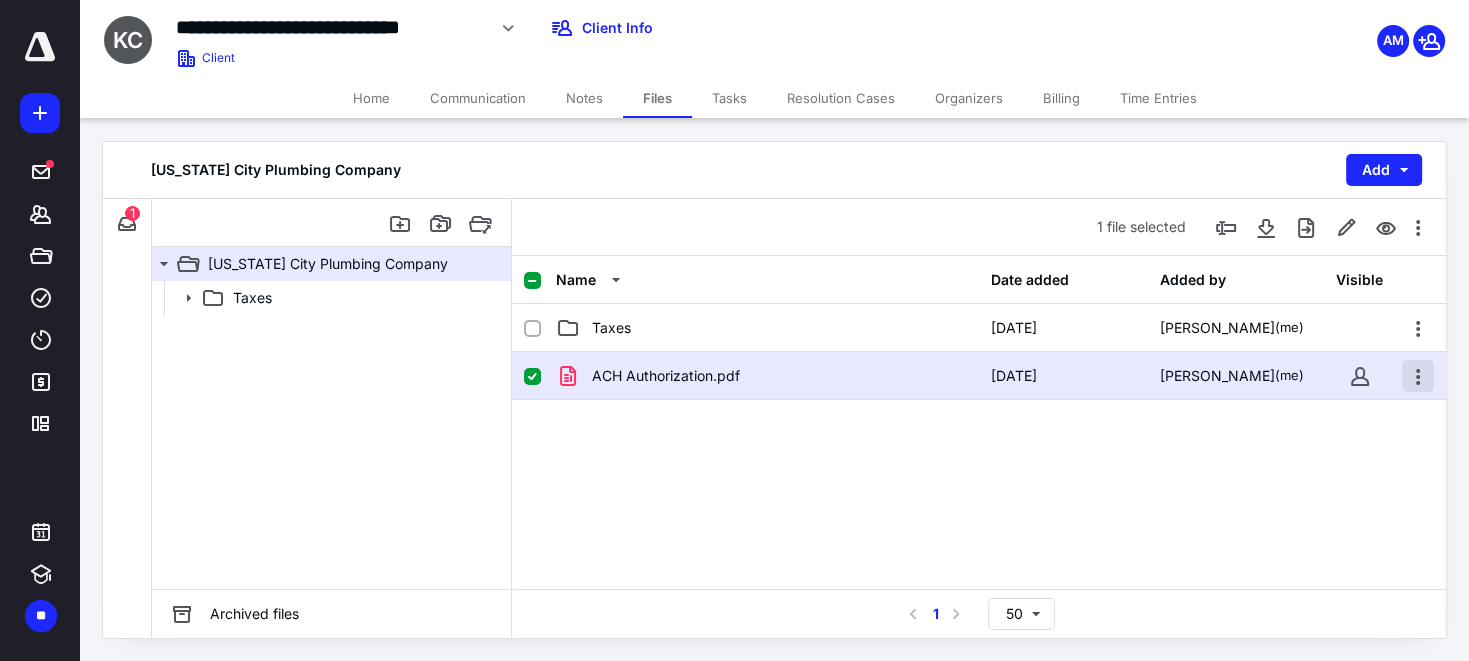 click at bounding box center [1418, 376] 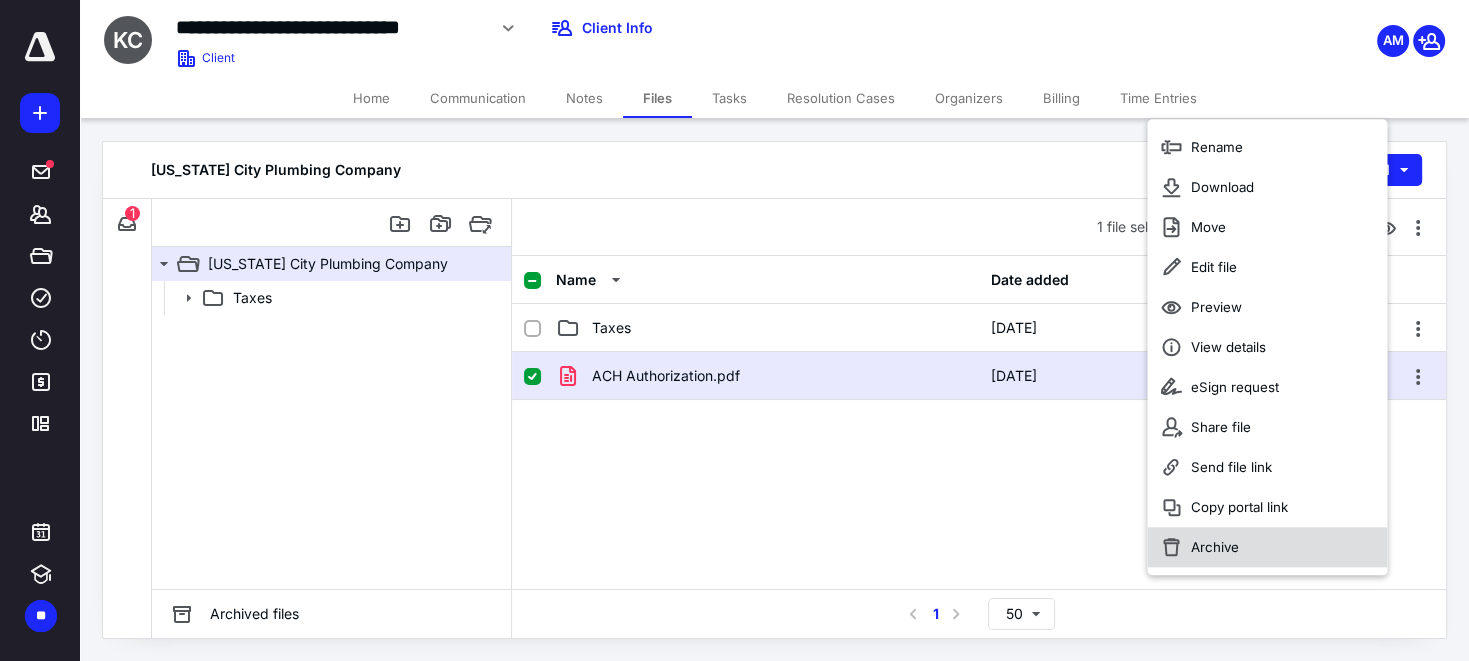 click on "Archive" at bounding box center [1267, 547] 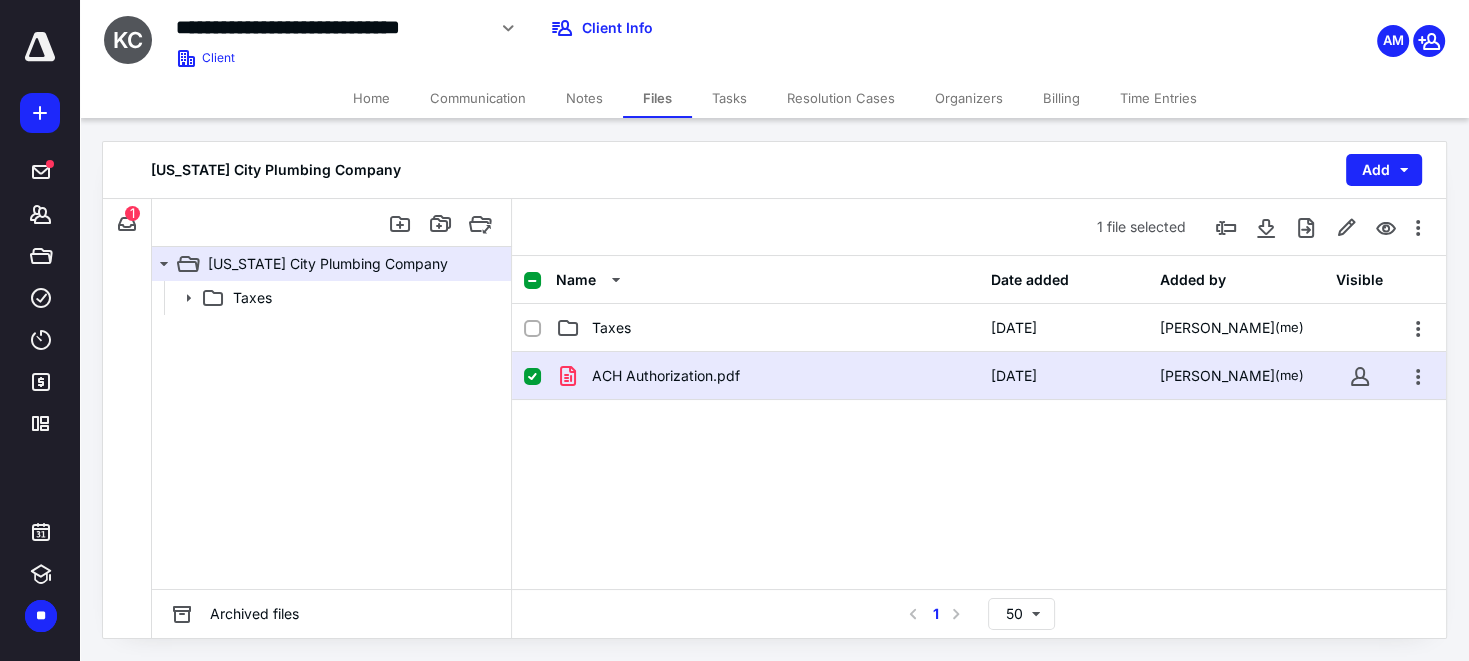 checkbox on "false" 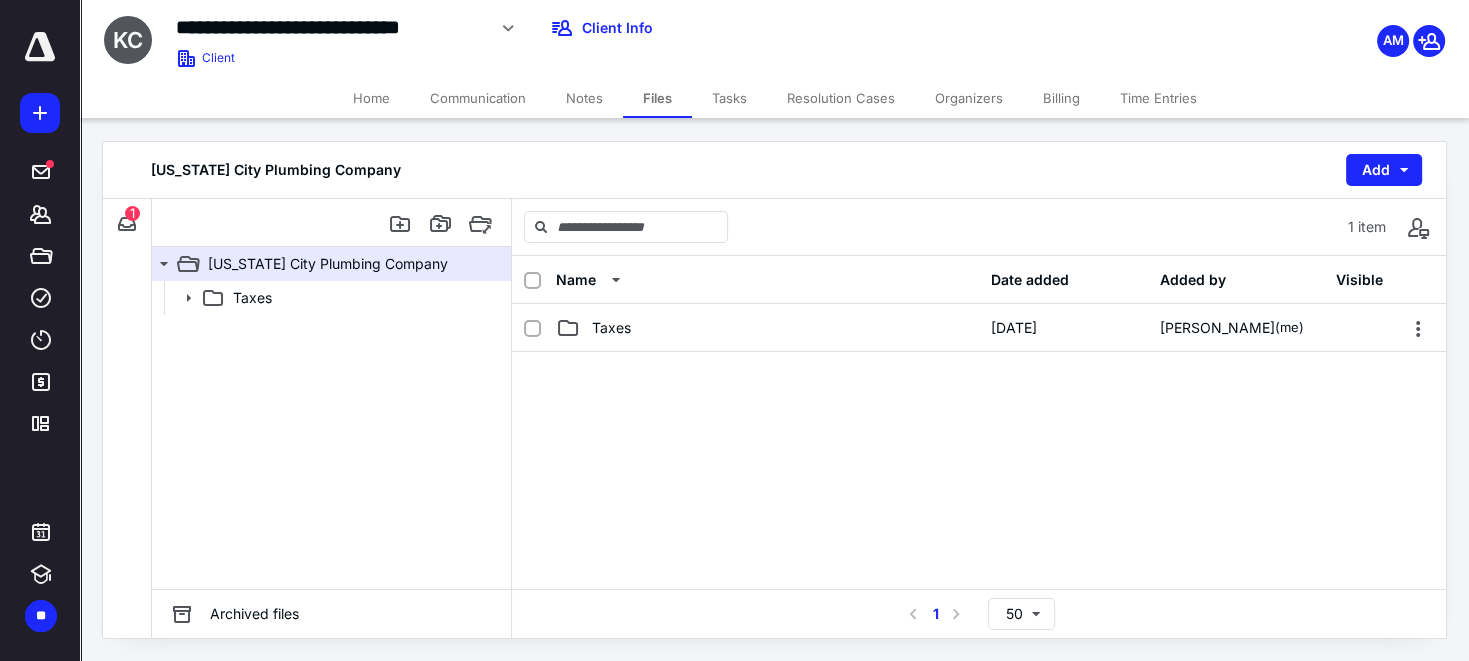 click on "Home" at bounding box center (371, 98) 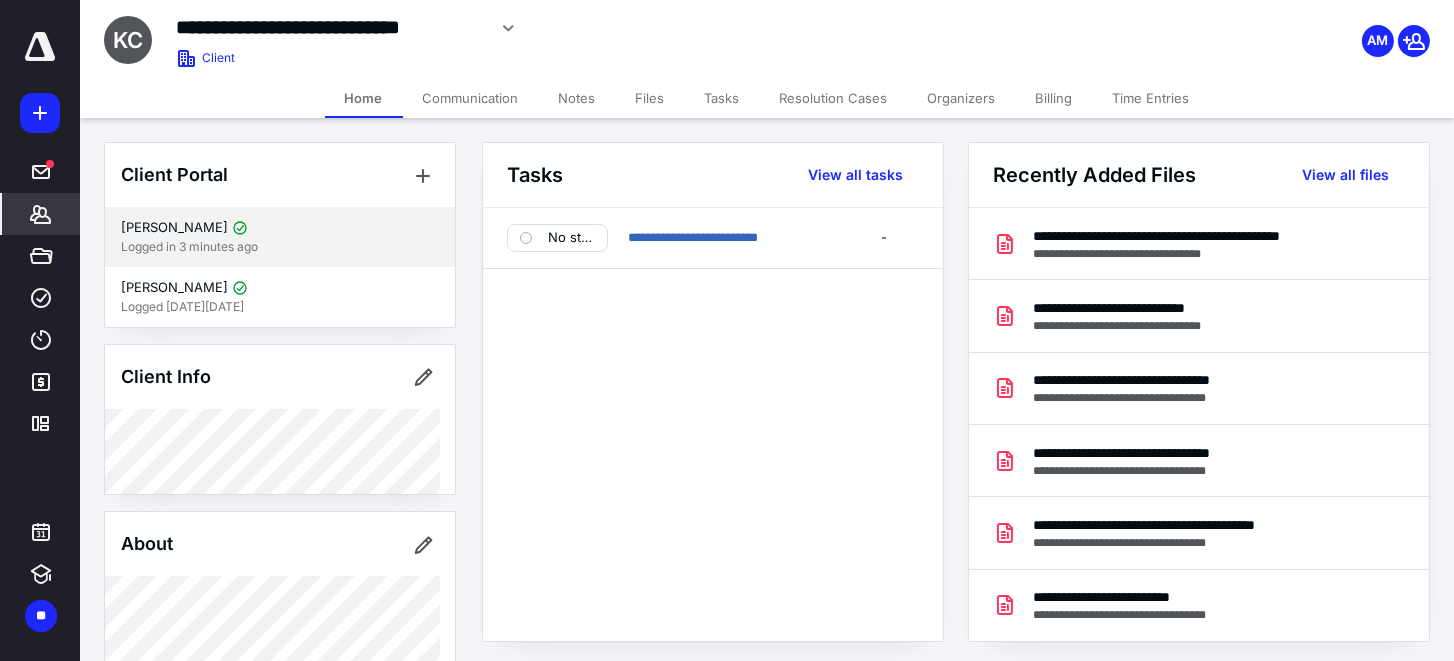 click on "[PERSON_NAME] Logged in 3 minutes ago" at bounding box center [280, 237] 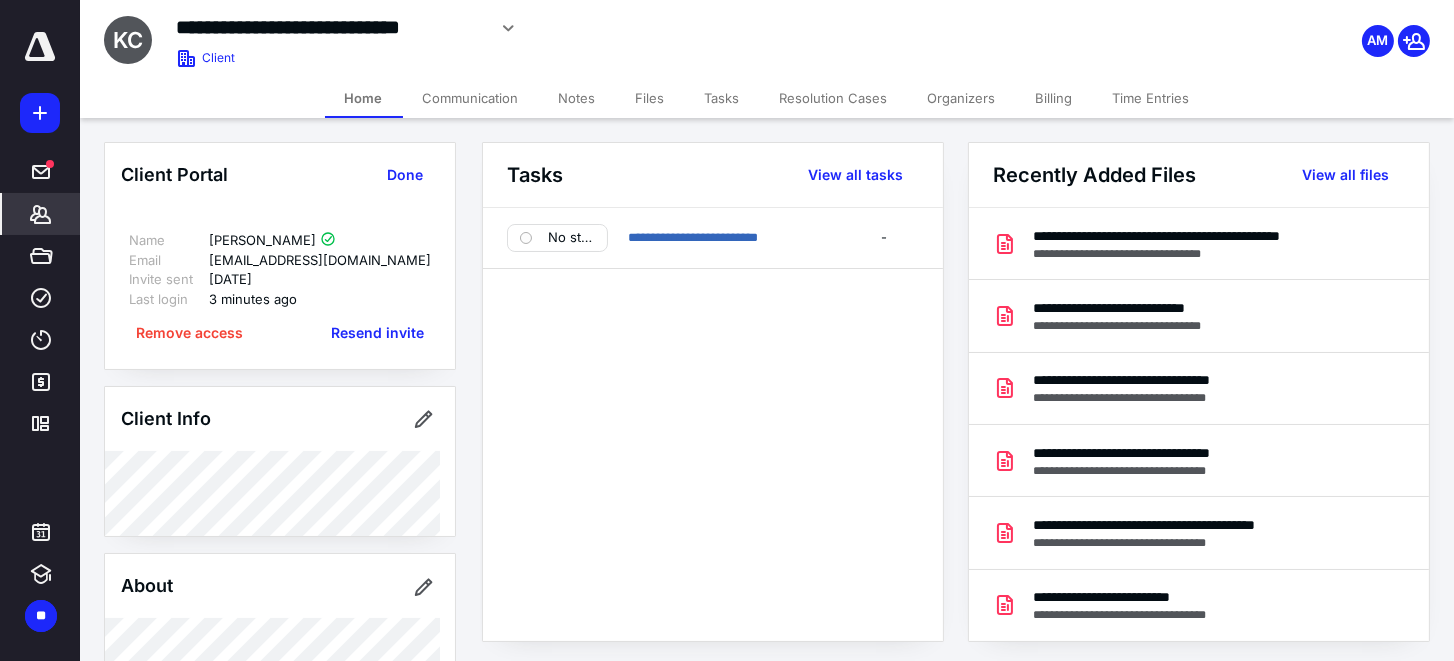 click on "**********" at bounding box center (967, 884) 